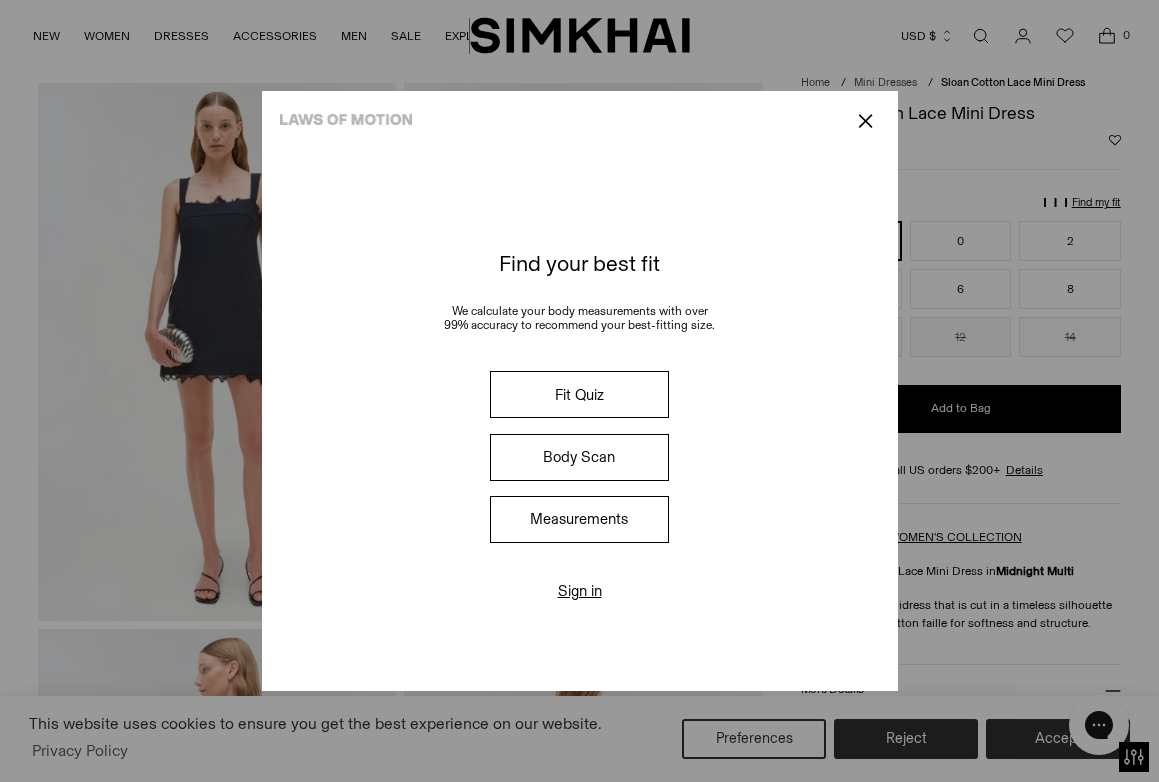 scroll, scrollTop: 0, scrollLeft: 0, axis: both 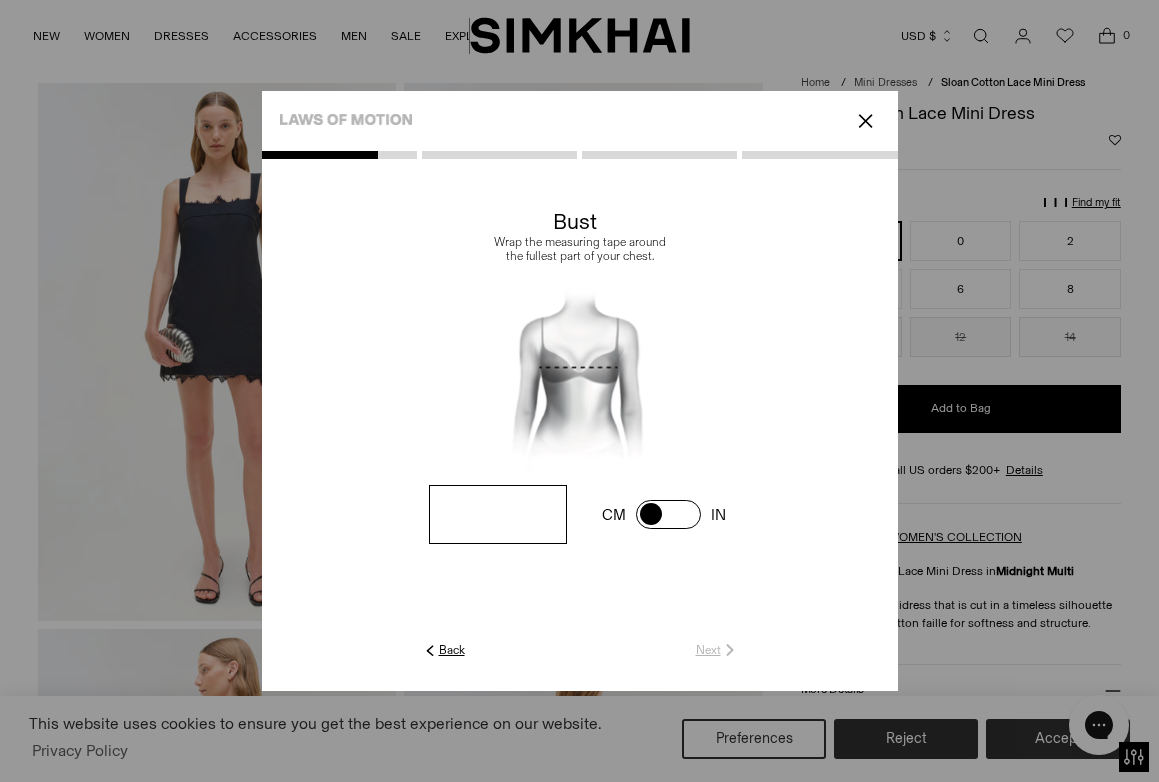 click at bounding box center (497, 514) 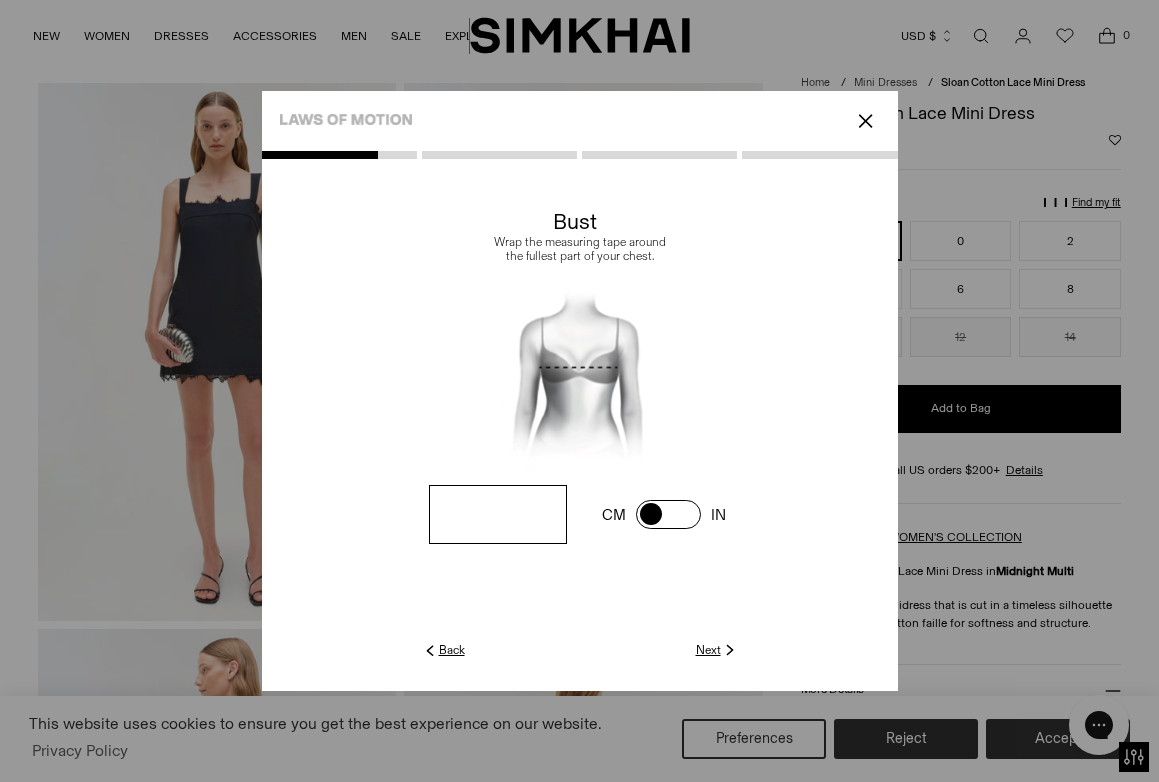 type on "**" 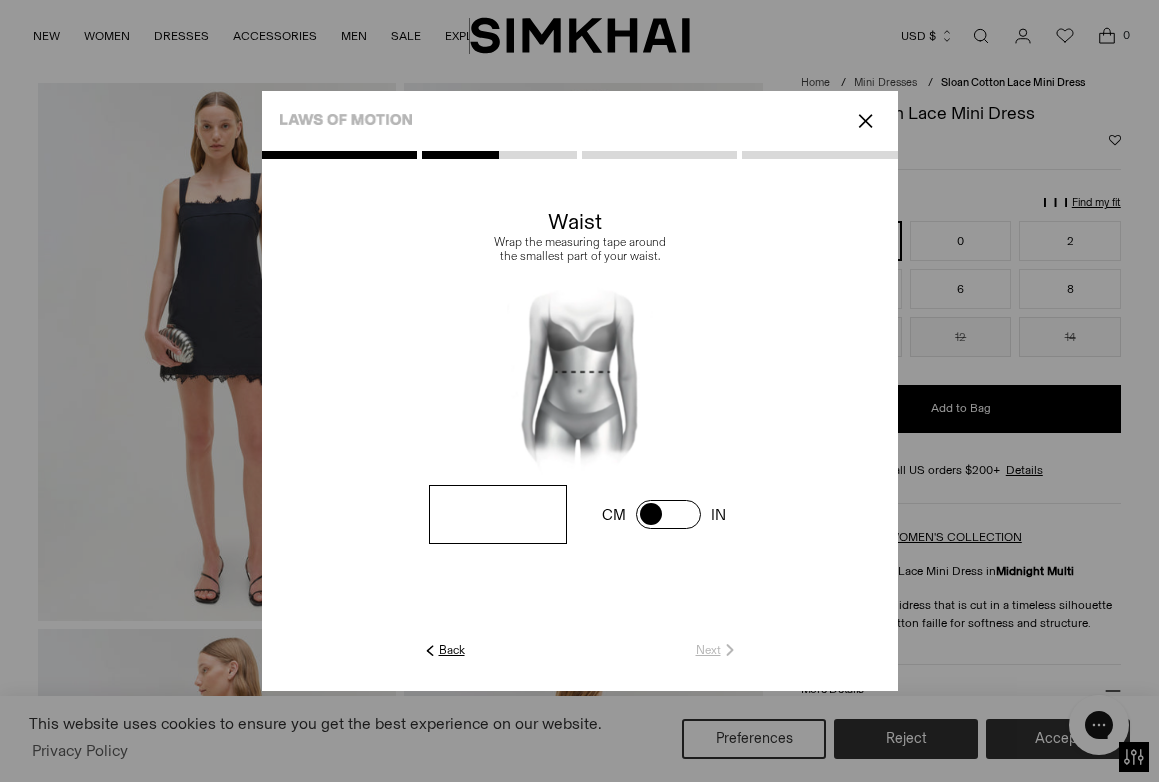 click at bounding box center [0, 0] 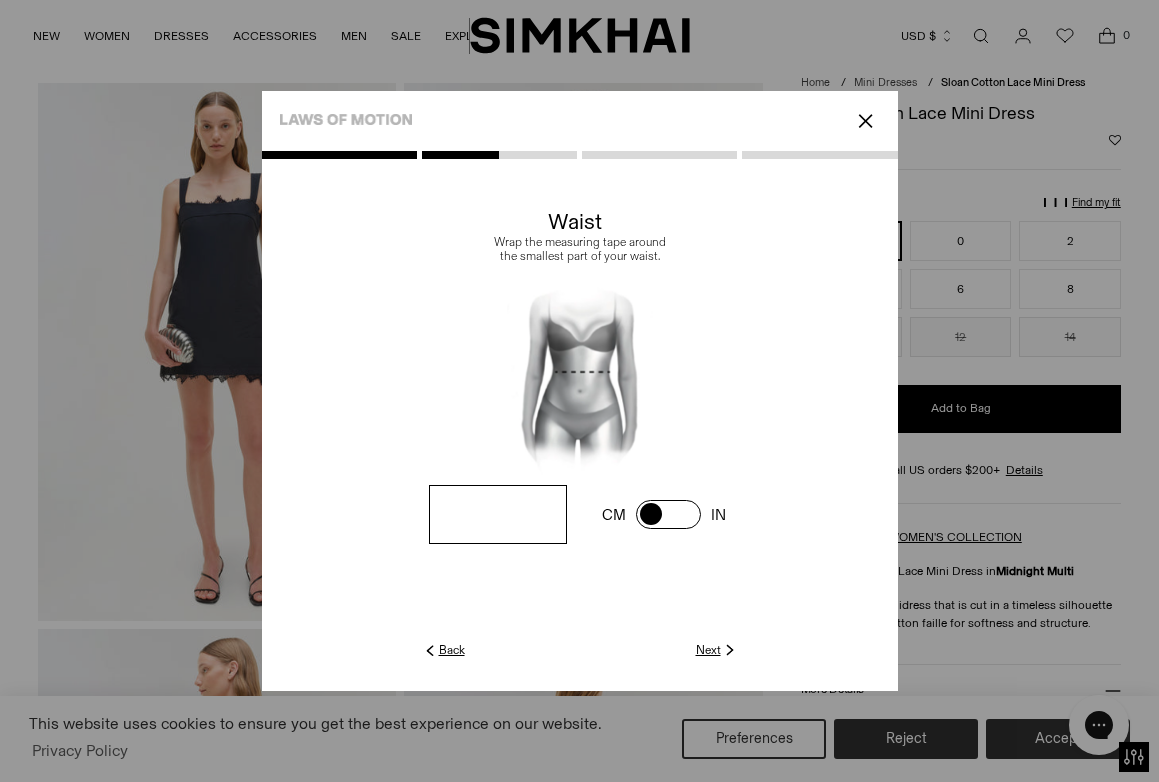 type on "**" 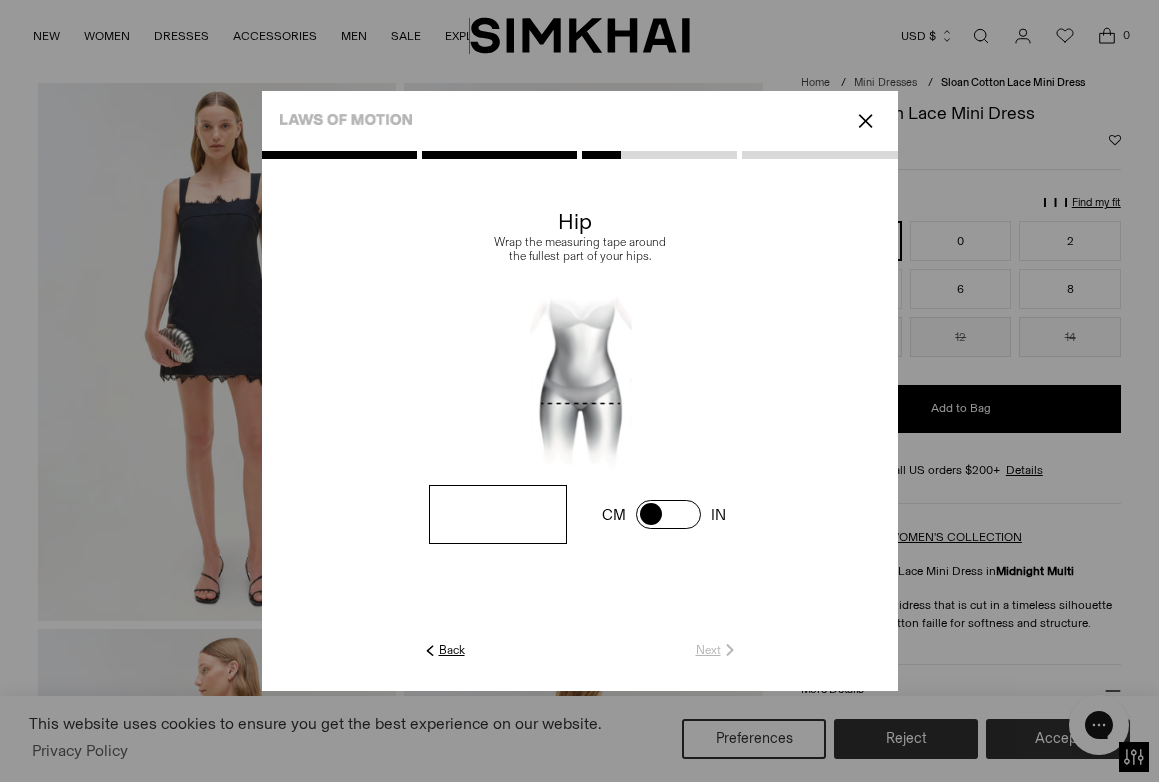 click at bounding box center [0, 0] 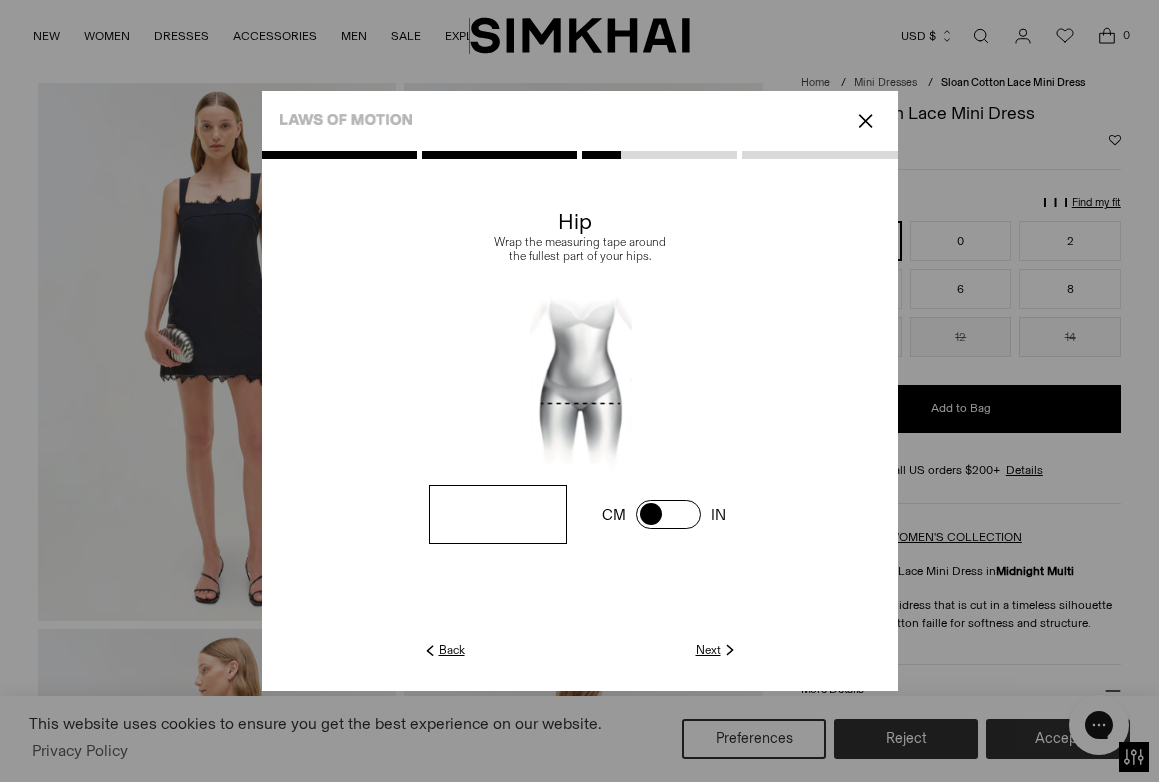 type on "**" 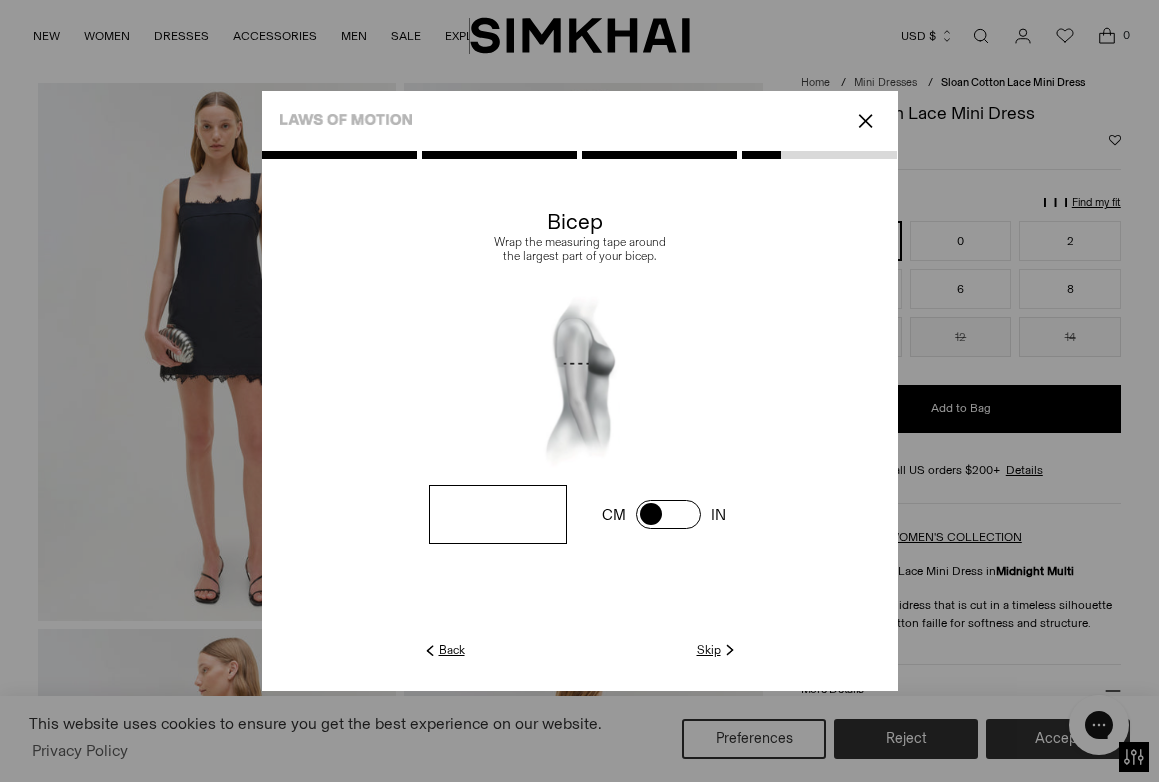 click at bounding box center (0, 0) 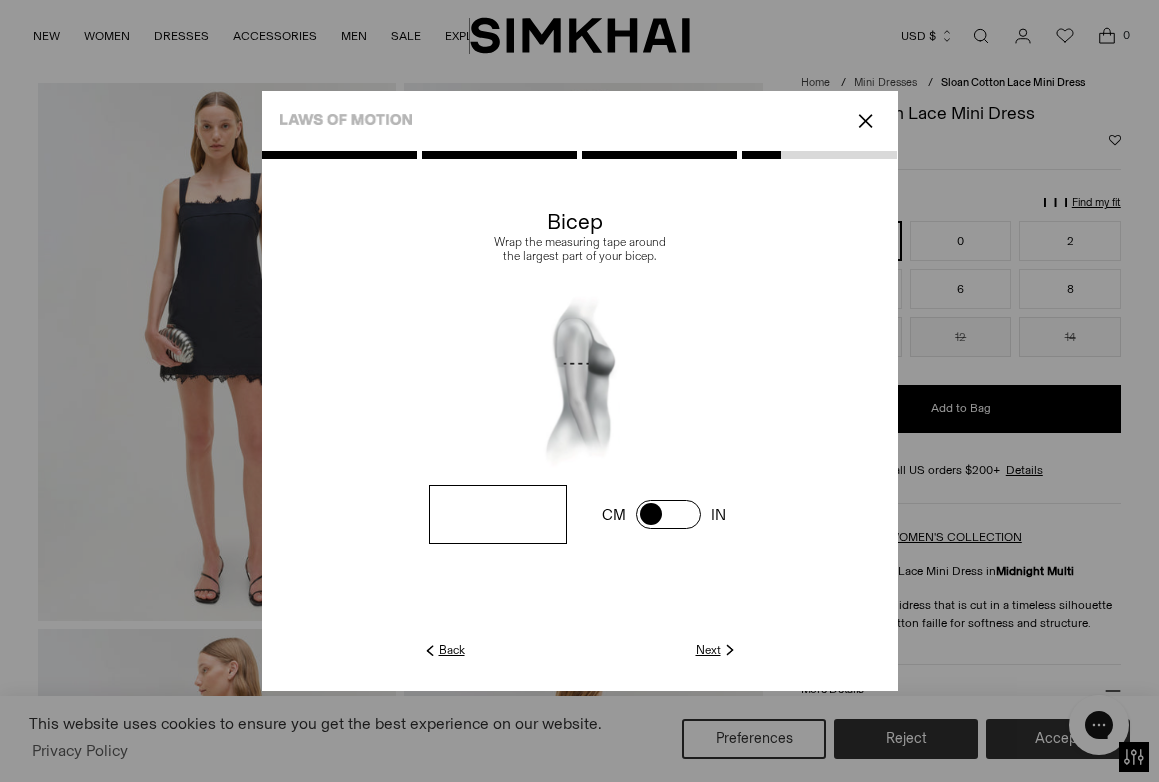 type on "**" 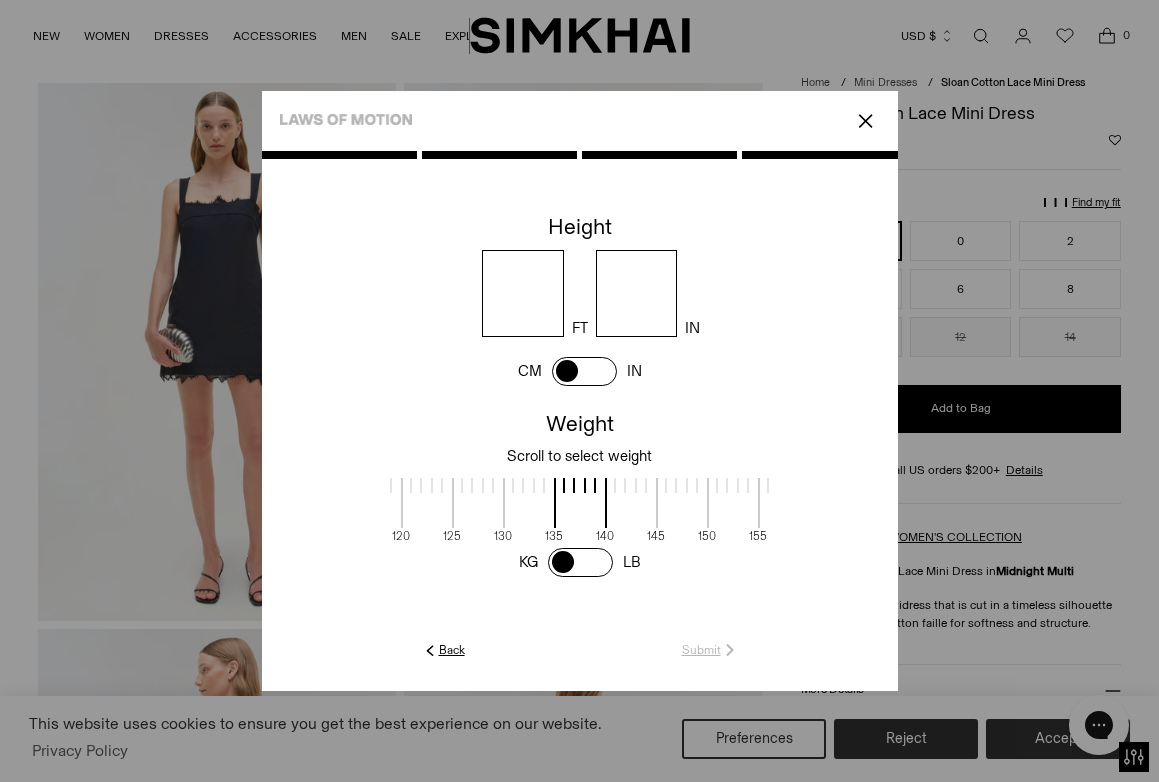 click at bounding box center [523, 293] 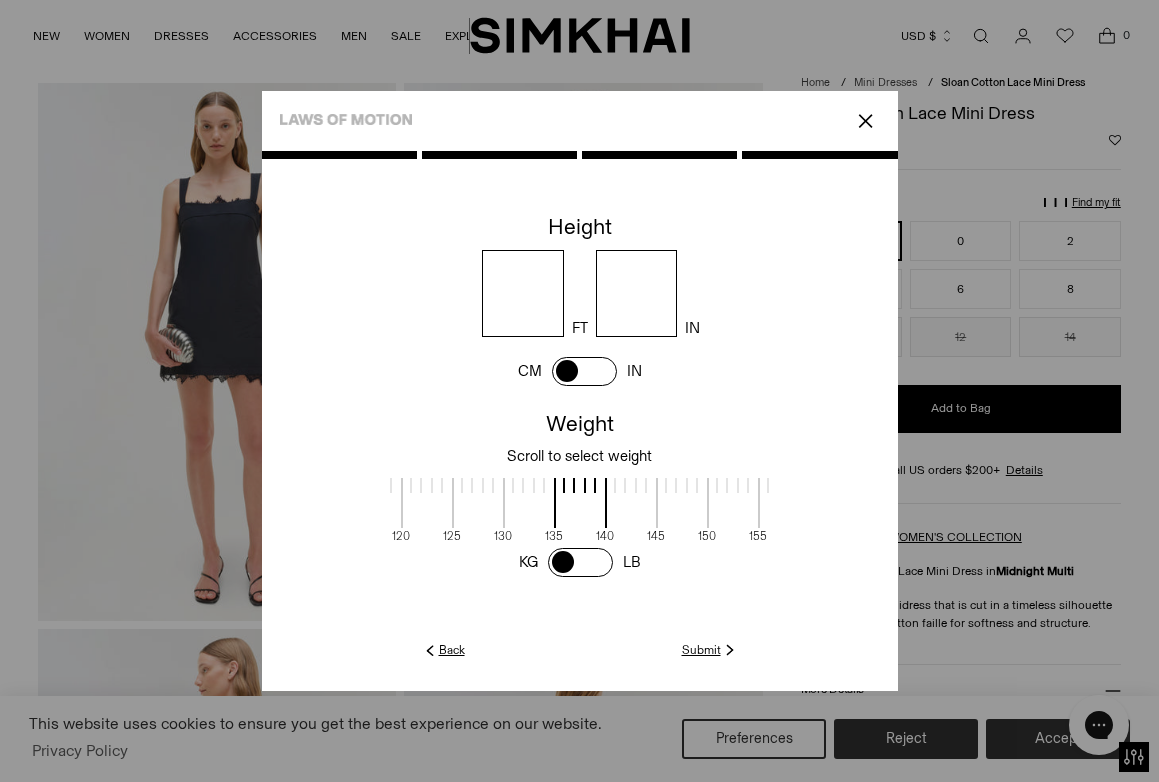 type on "*" 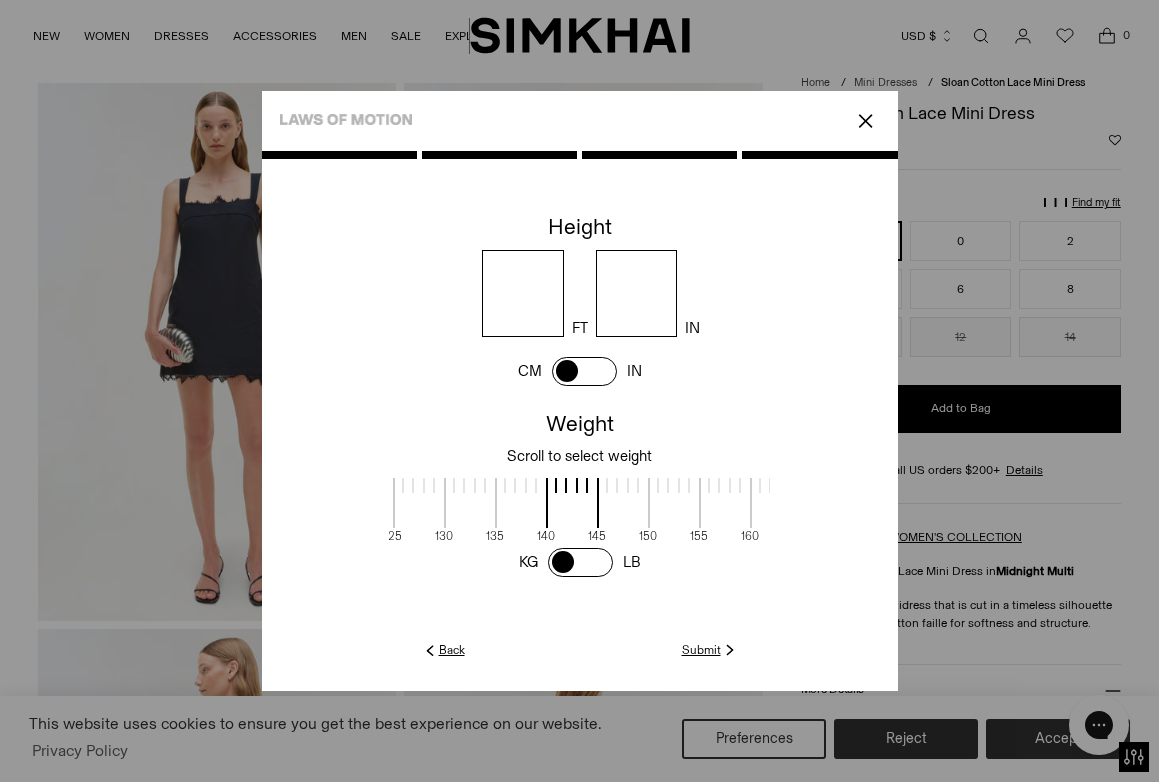 scroll, scrollTop: 2, scrollLeft: 710, axis: both 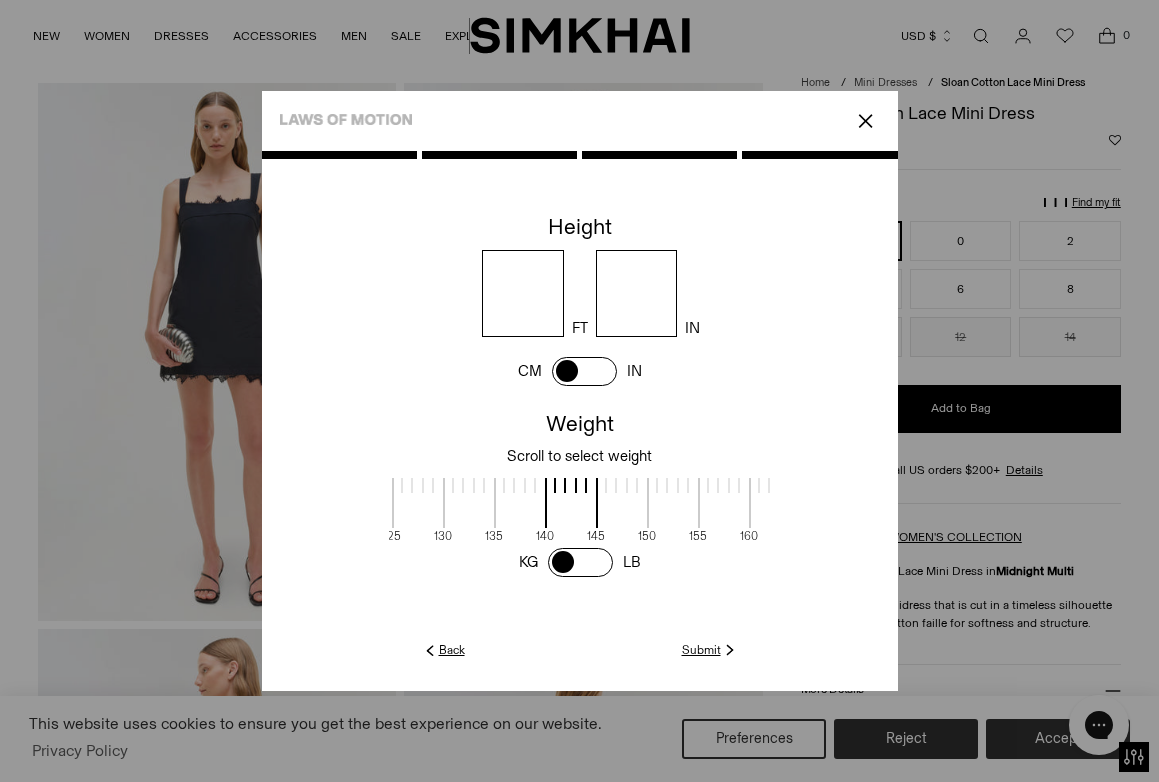 drag, startPoint x: 599, startPoint y: 498, endPoint x: 539, endPoint y: 478, distance: 63.245552 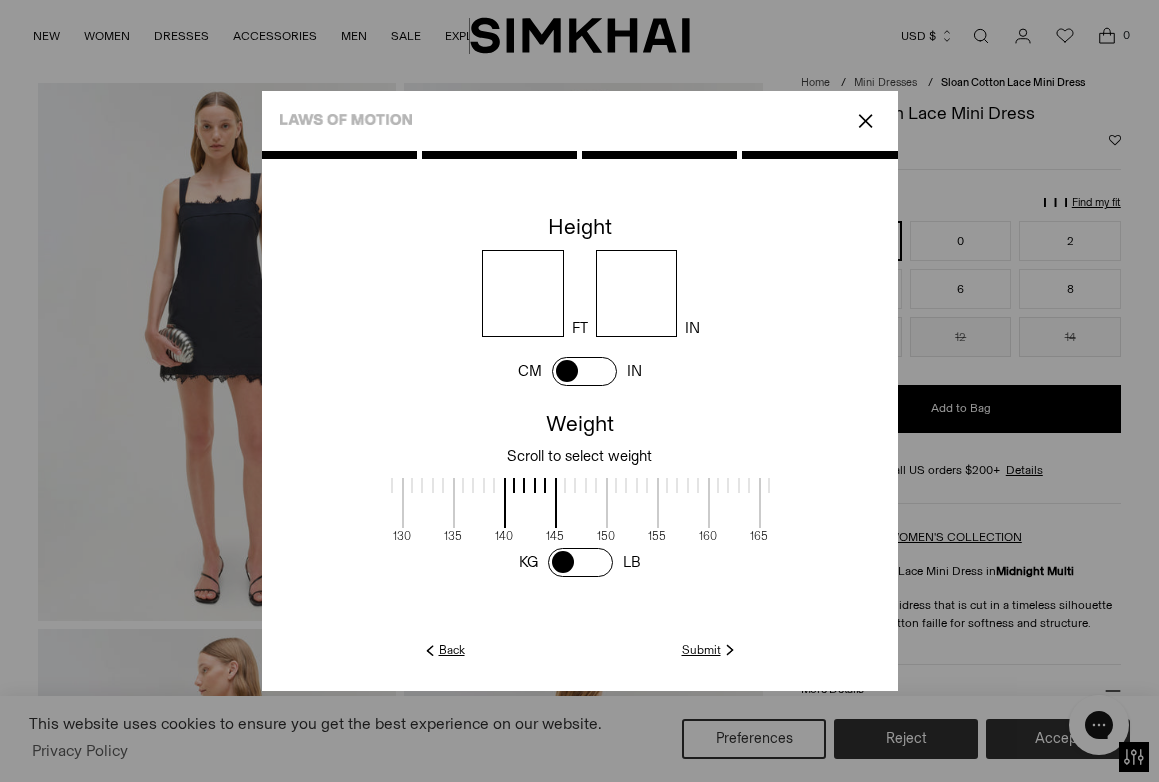 scroll, scrollTop: 2, scrollLeft: 763, axis: both 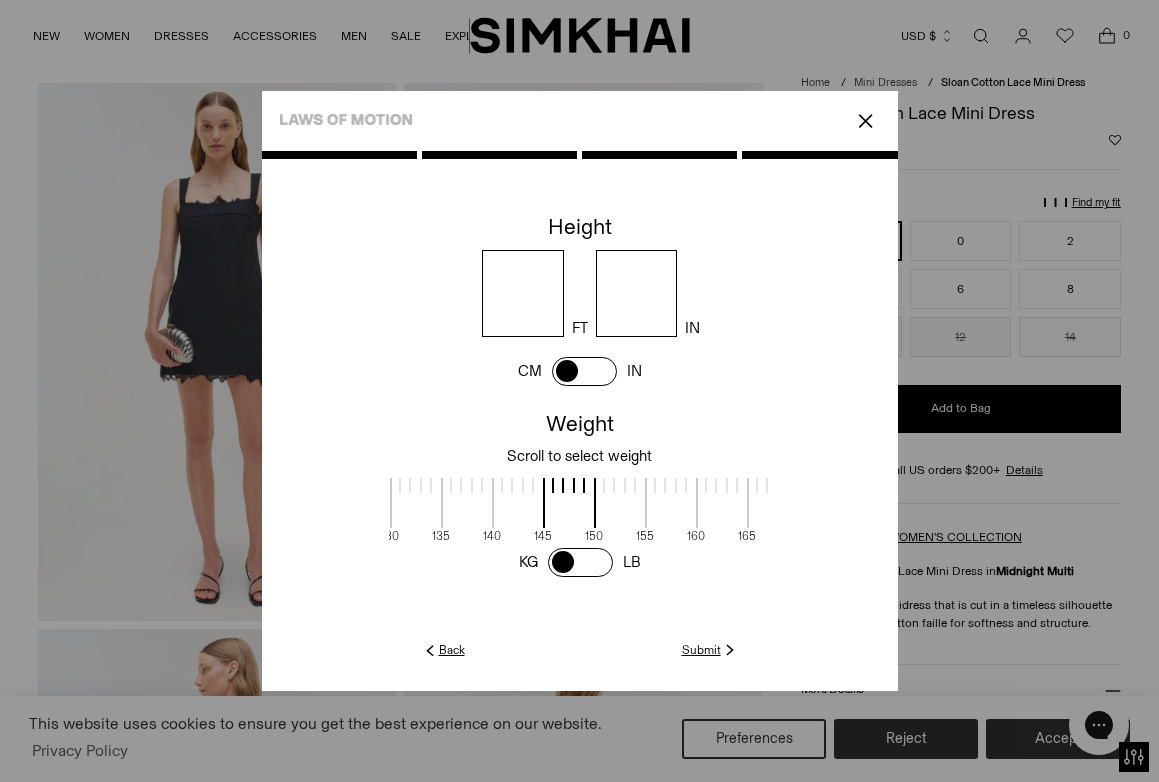 drag, startPoint x: 617, startPoint y: 494, endPoint x: 564, endPoint y: 491, distance: 53.08484 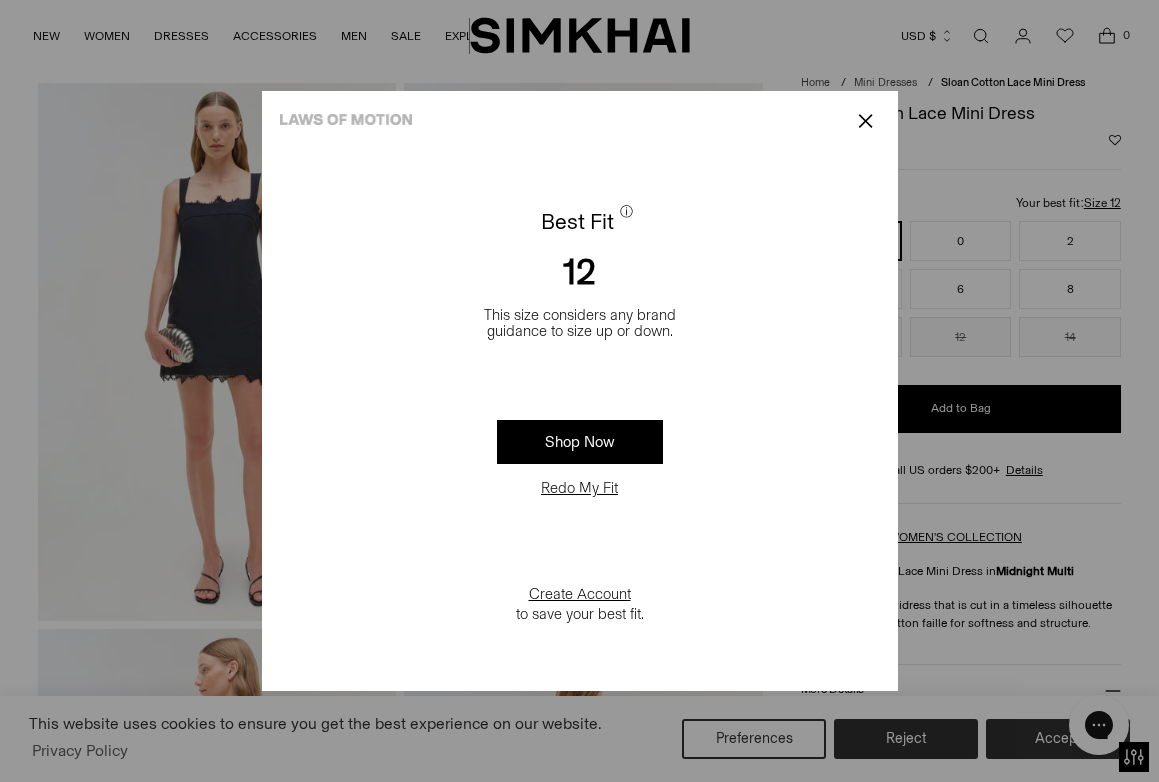 click on "Redo My Fit" at bounding box center (579, 488) 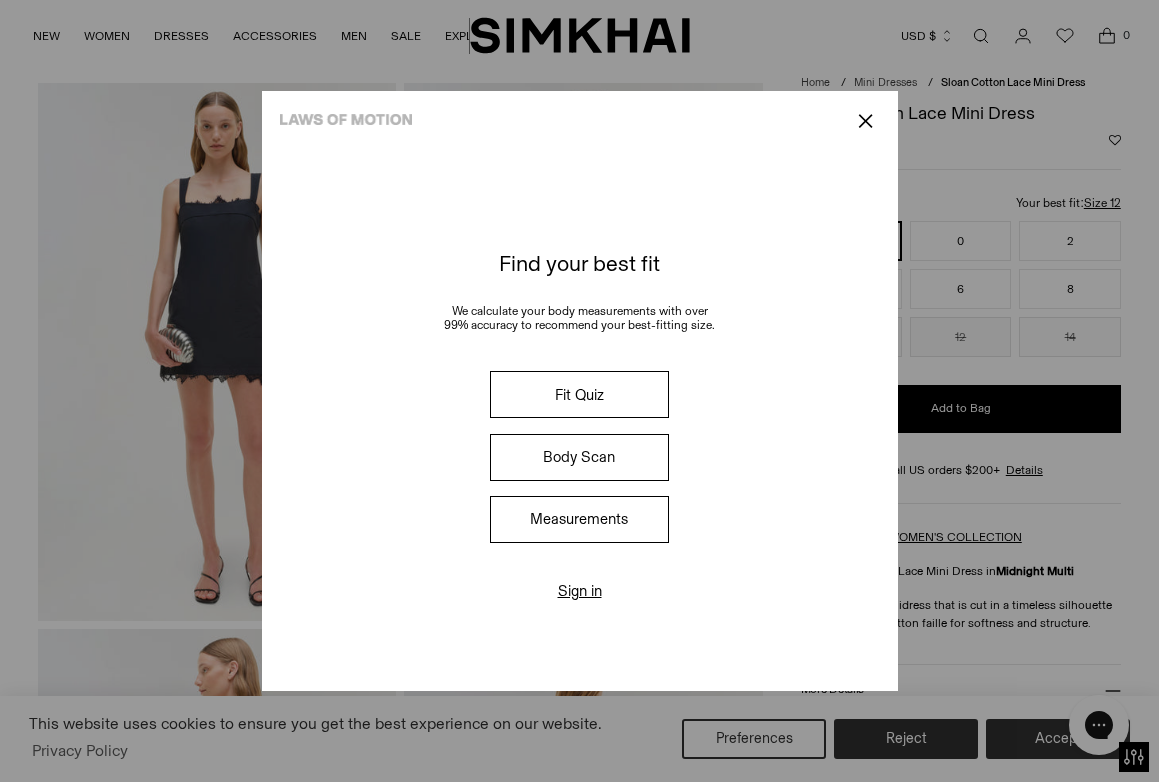 click on "Fit Quiz" at bounding box center [579, 394] 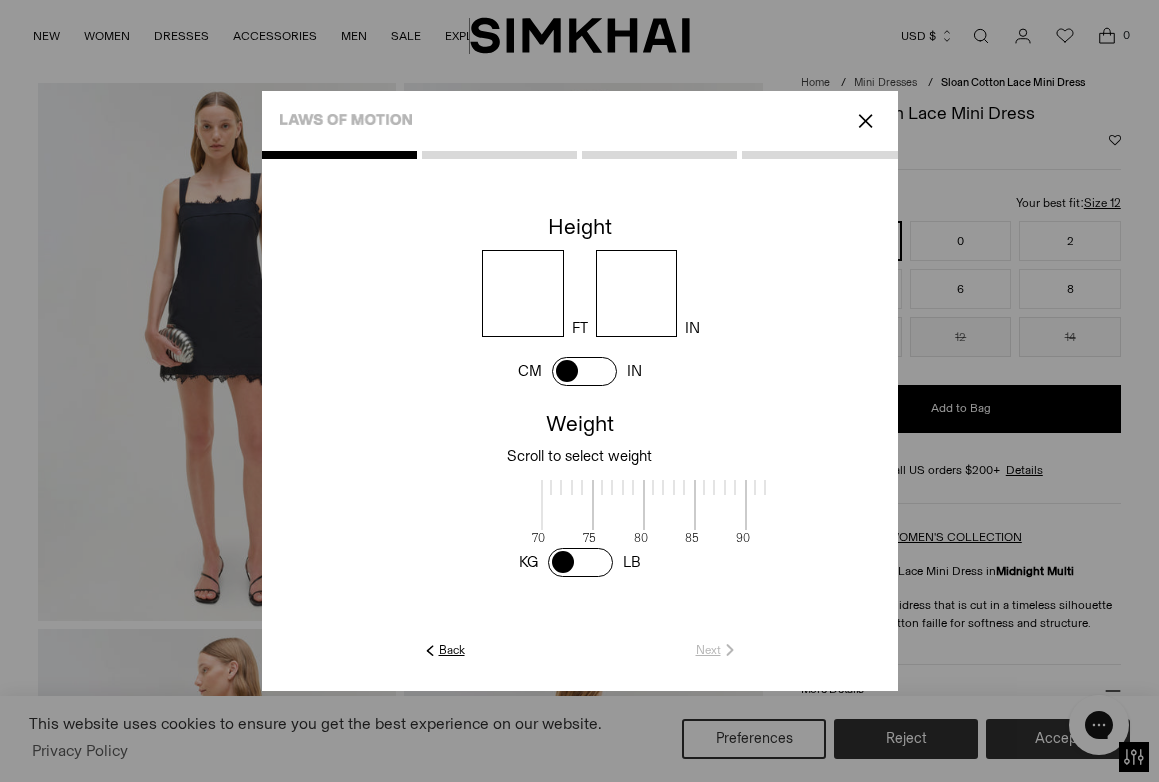 scroll, scrollTop: 2, scrollLeft: 650, axis: both 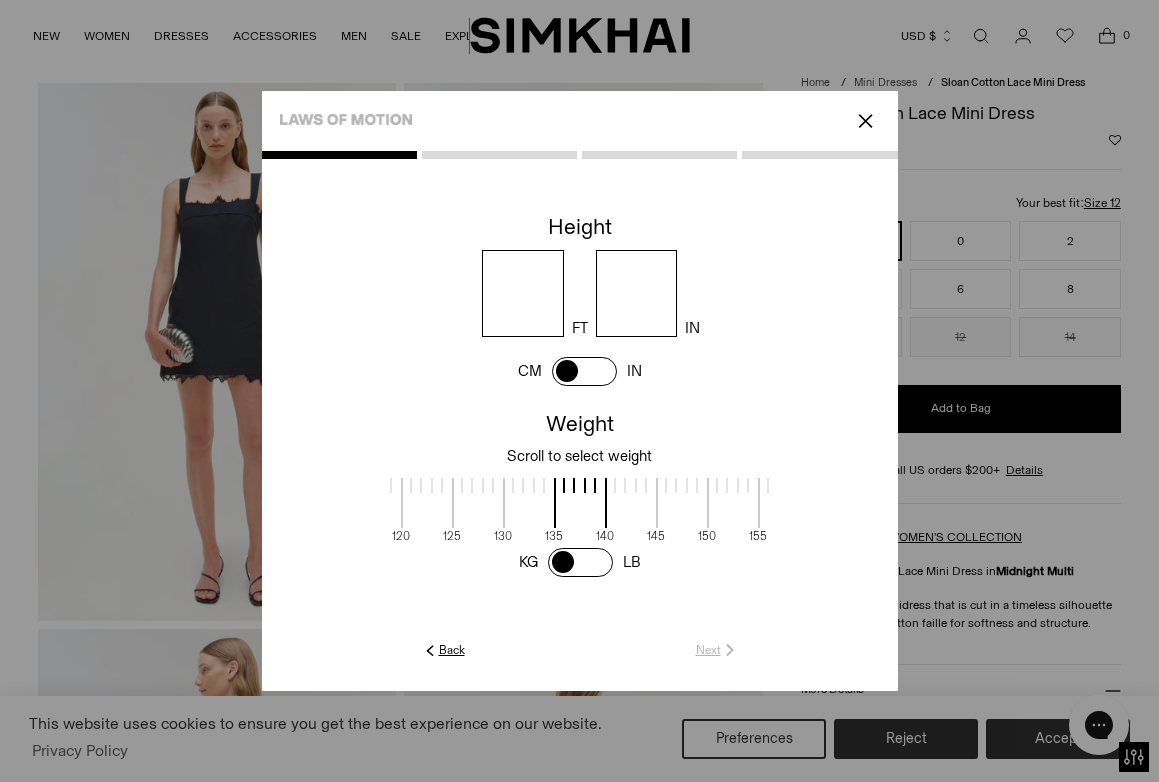 click at bounding box center (523, 293) 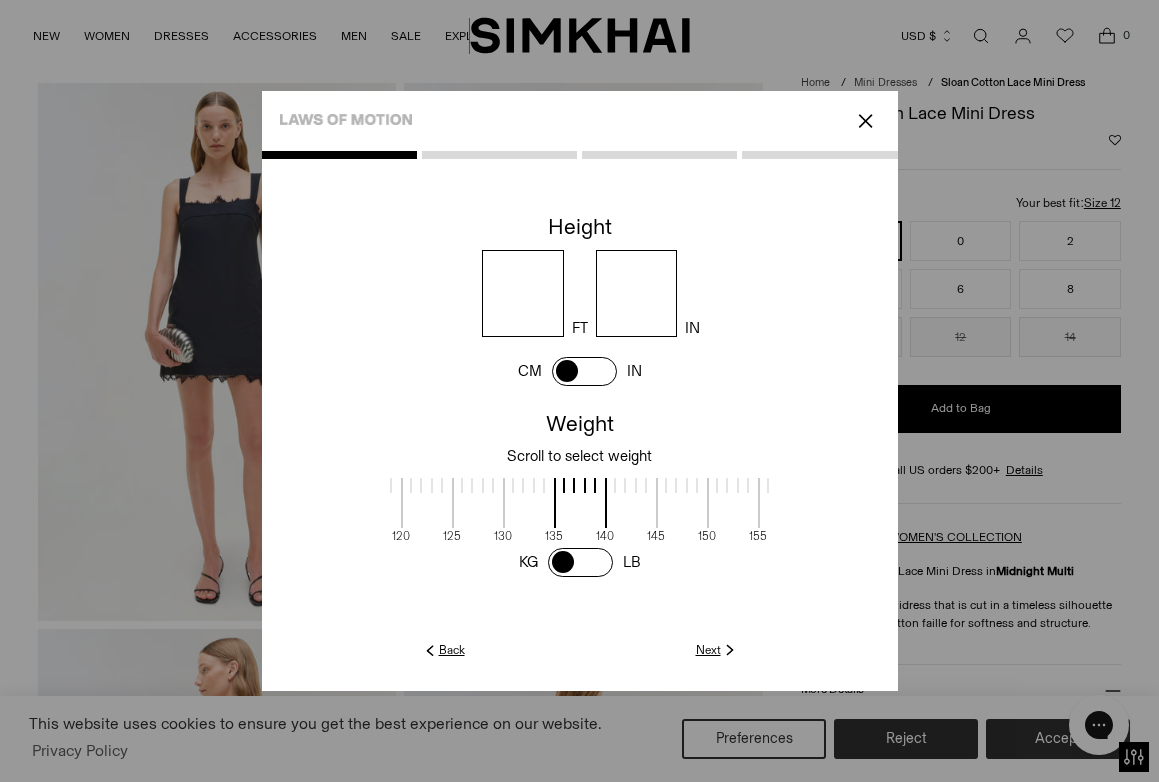 type on "*" 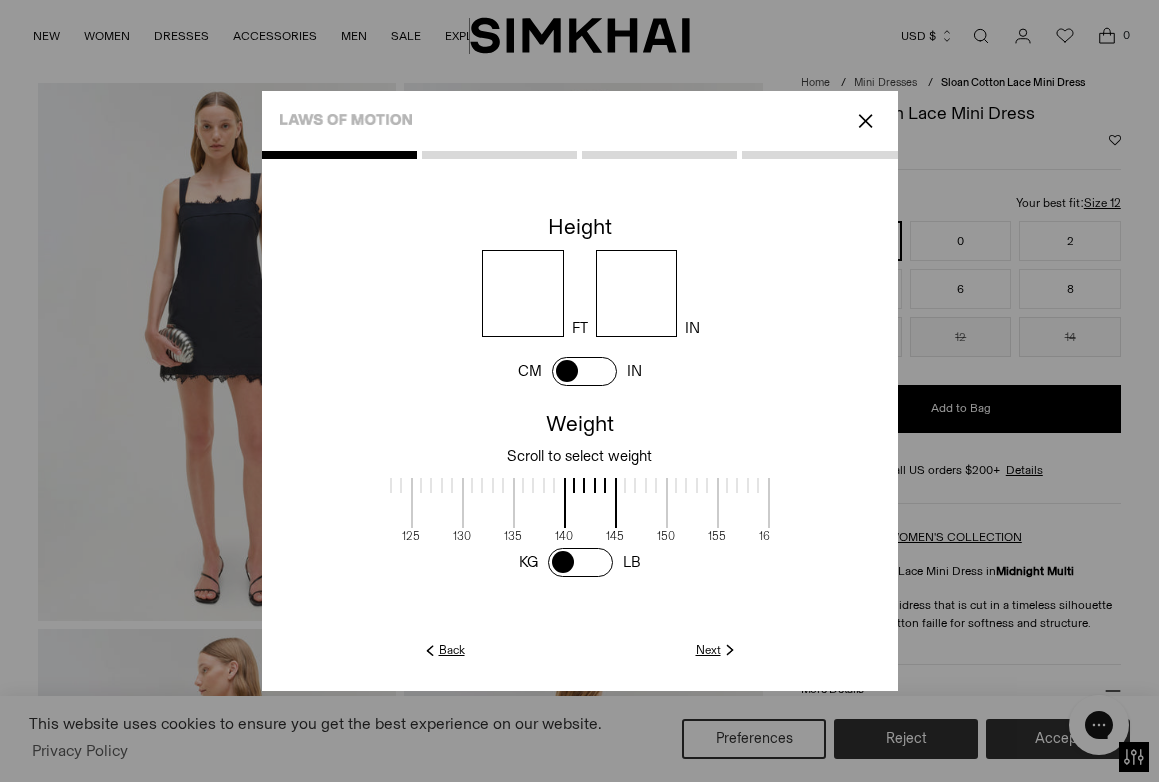 drag, startPoint x: 638, startPoint y: 514, endPoint x: 596, endPoint y: 515, distance: 42.0119 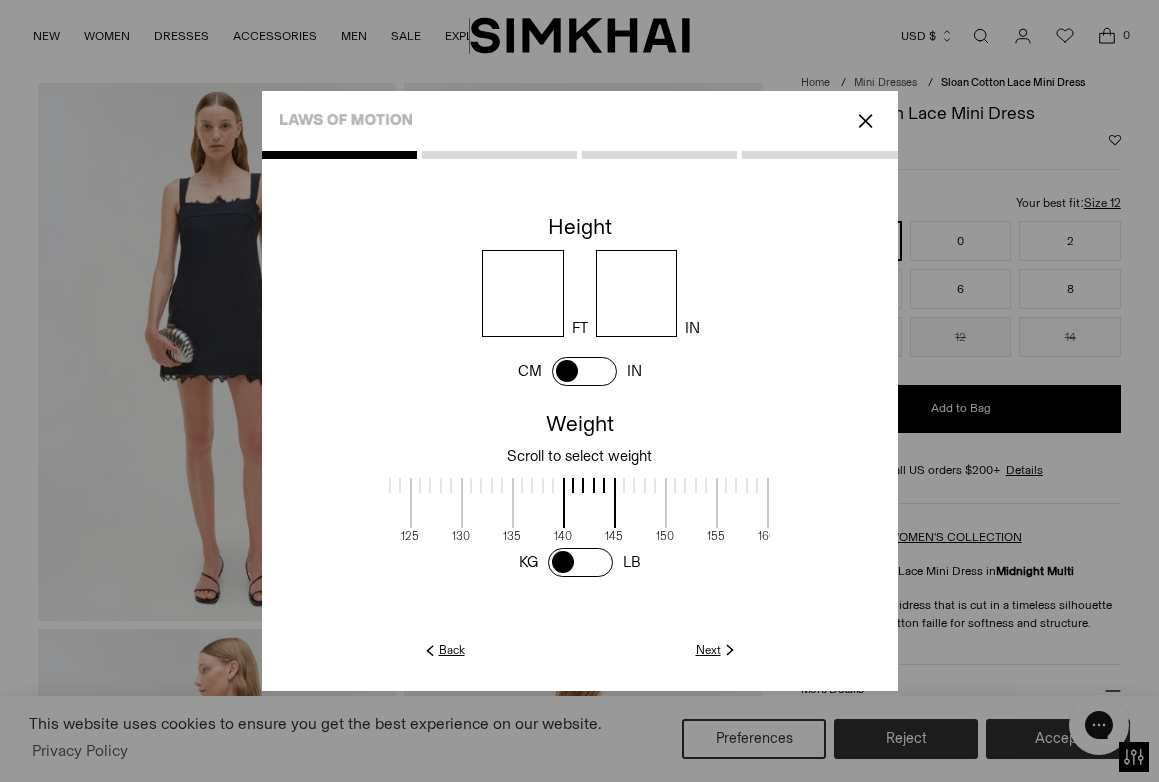 click 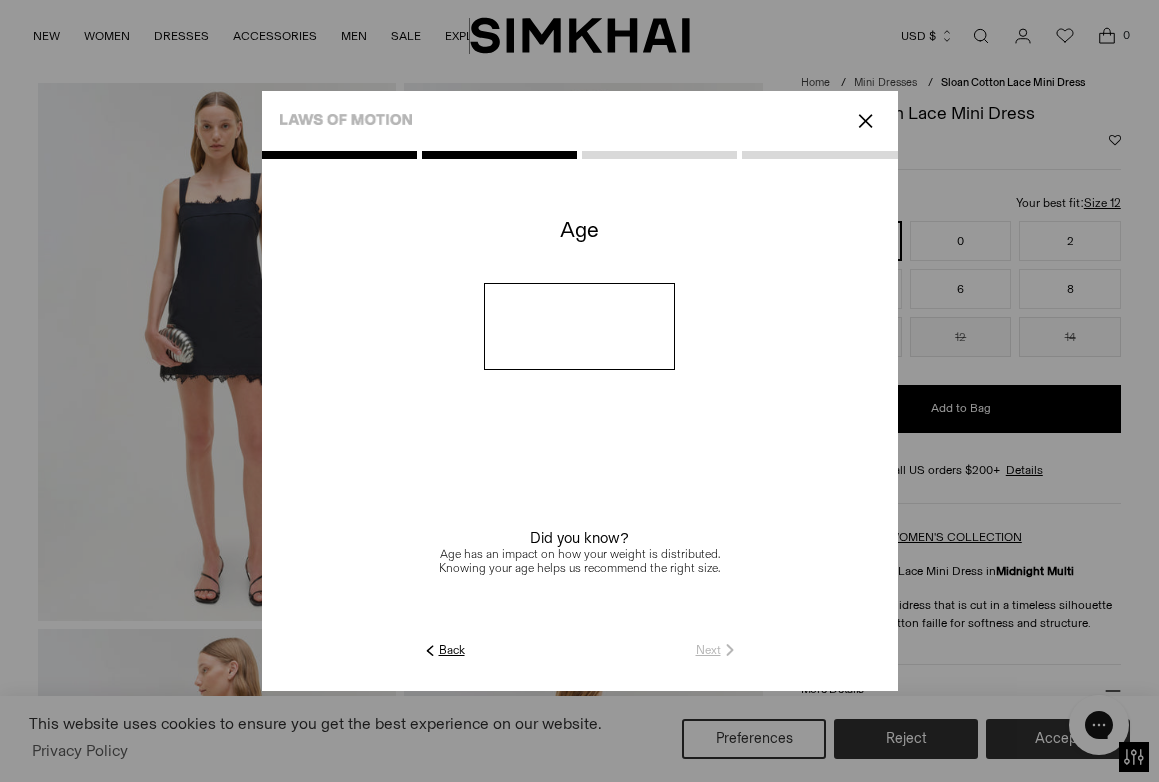click at bounding box center [579, 326] 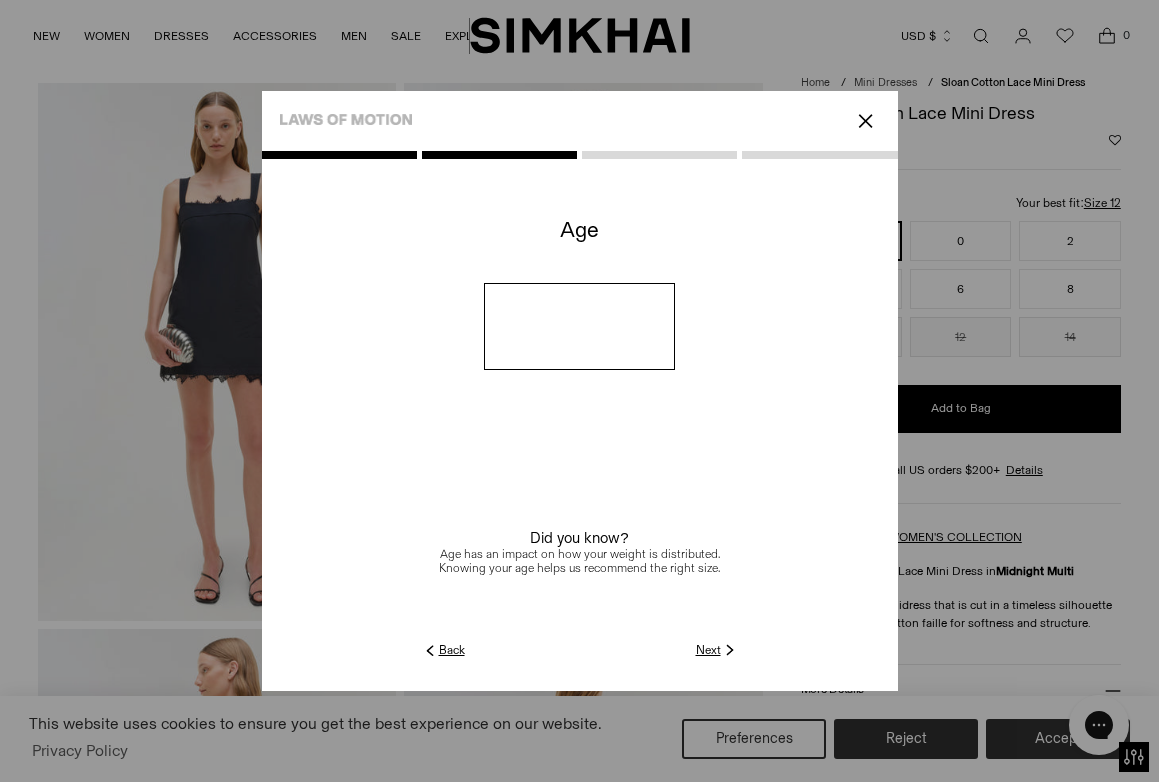 type on "**" 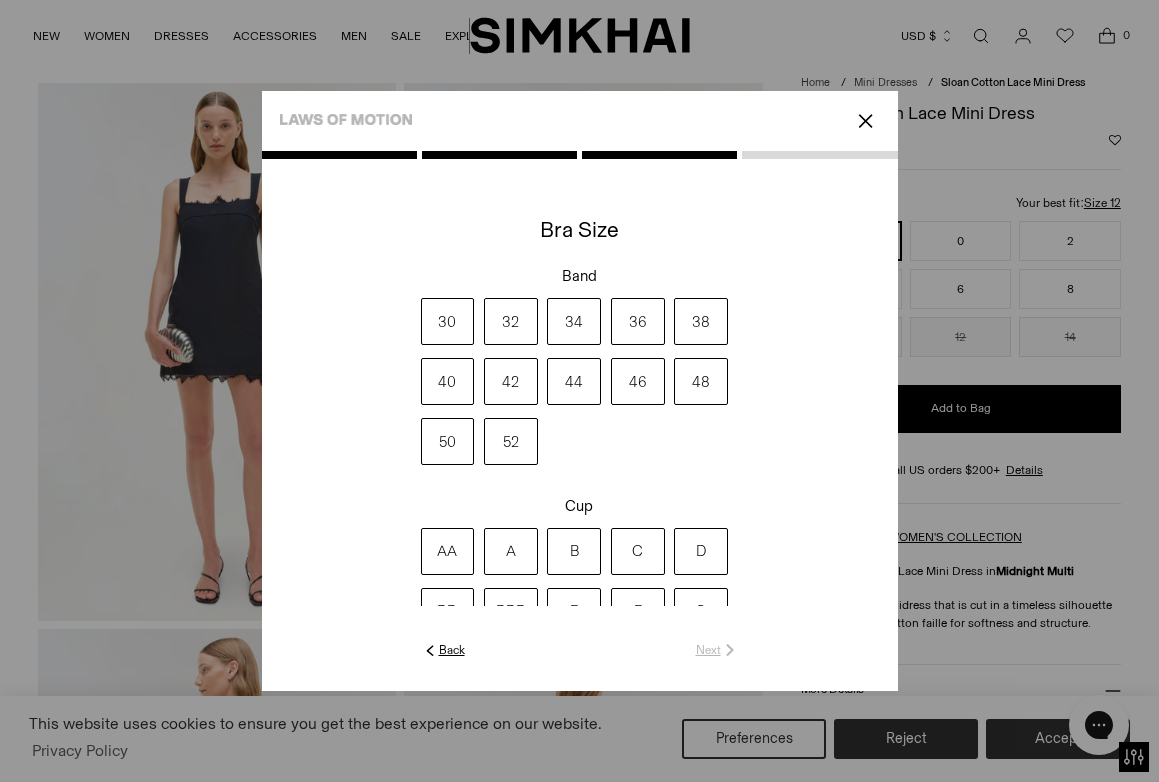 click on "34" at bounding box center (574, 321) 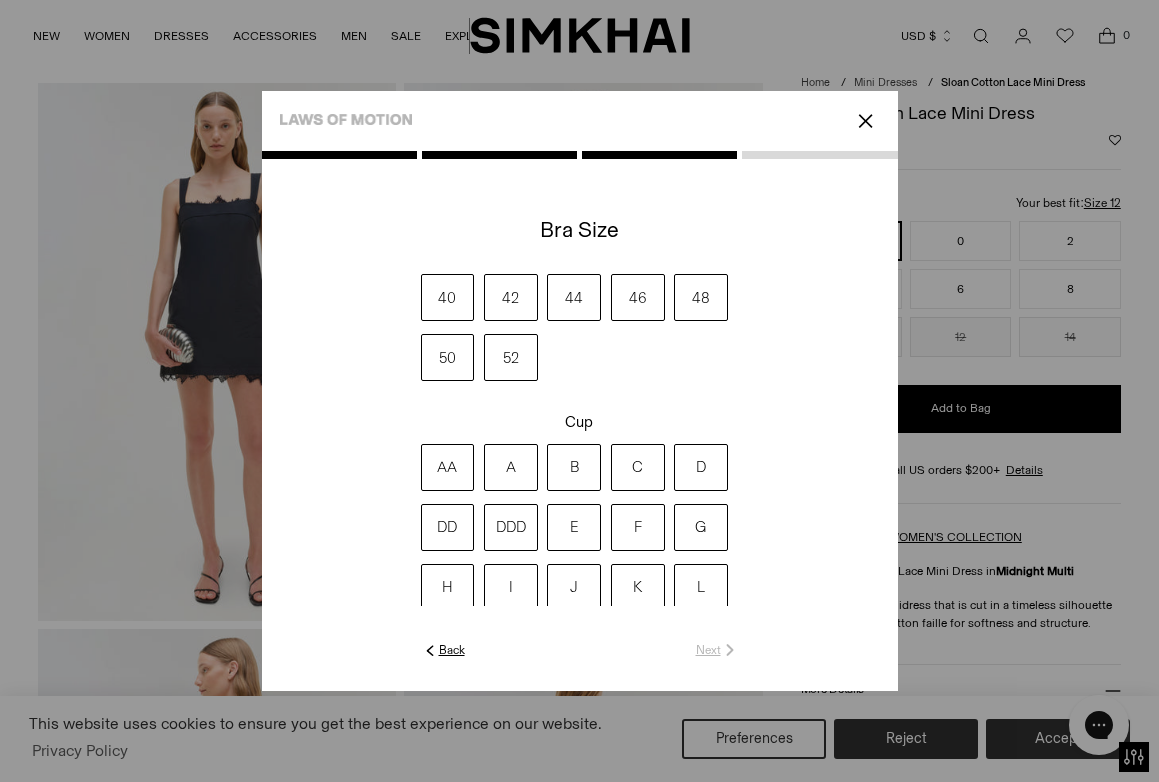 scroll, scrollTop: 92, scrollLeft: 0, axis: vertical 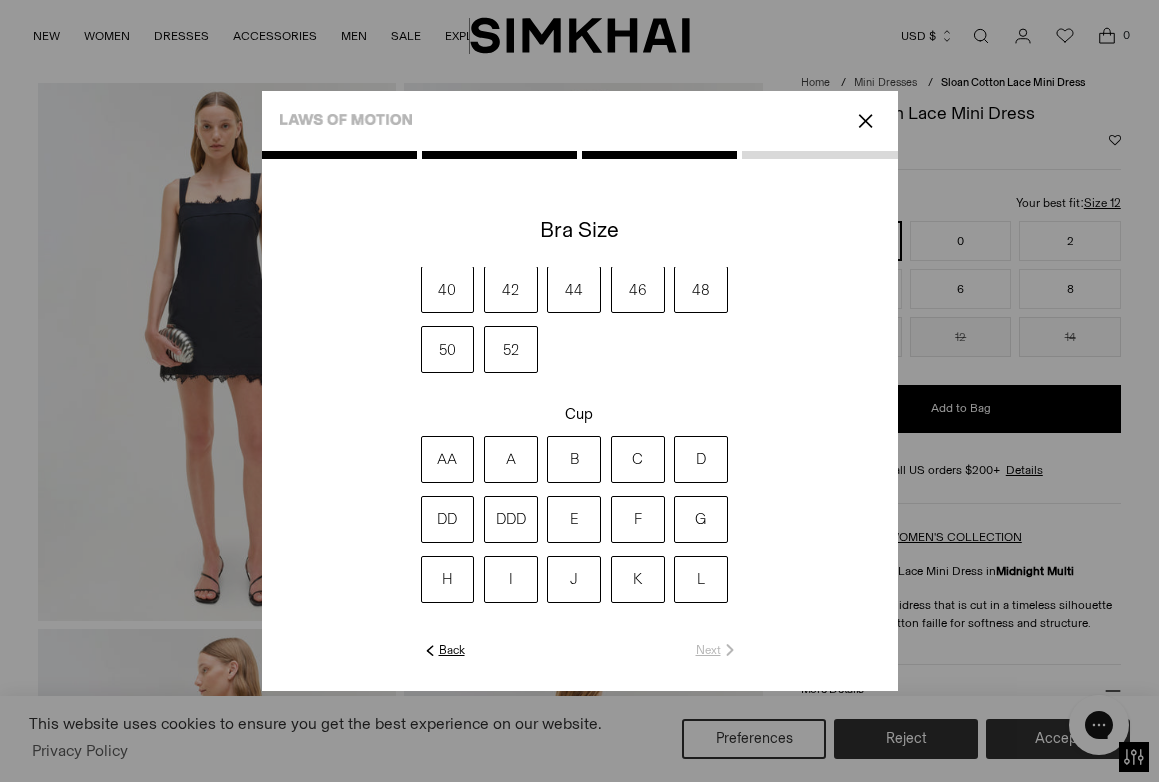 click on "D" at bounding box center [701, 459] 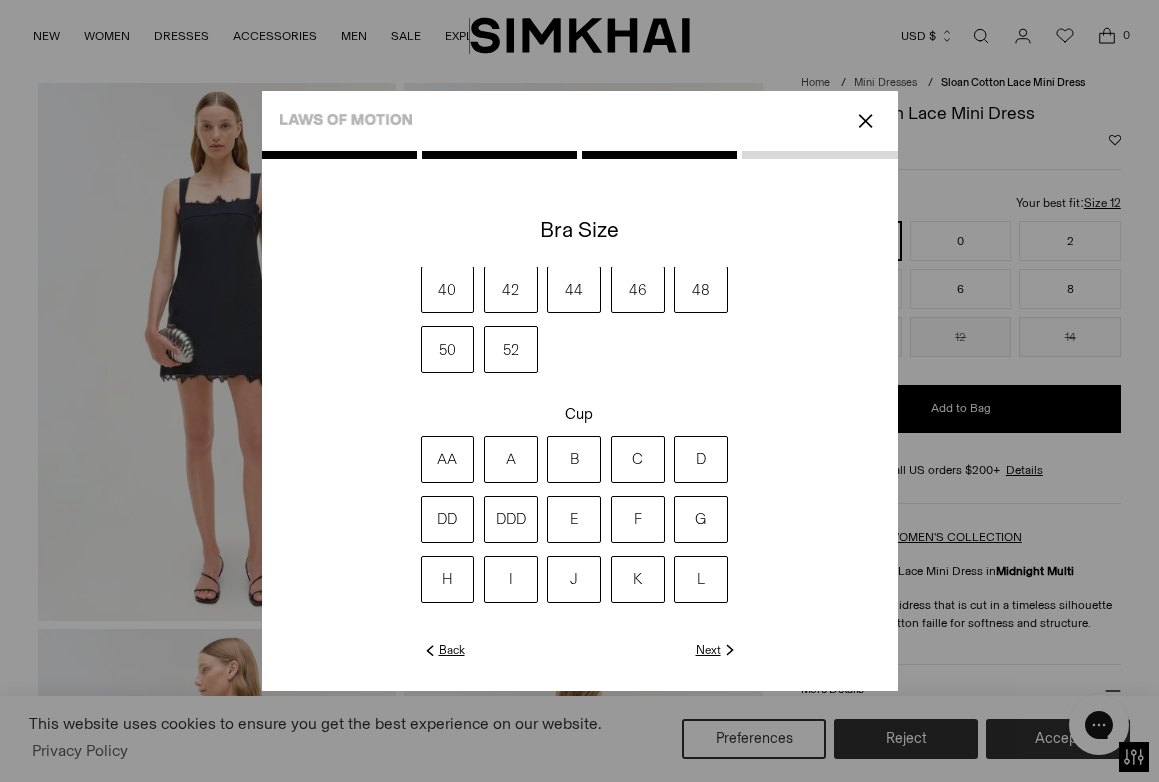 scroll, scrollTop: 155, scrollLeft: 0, axis: vertical 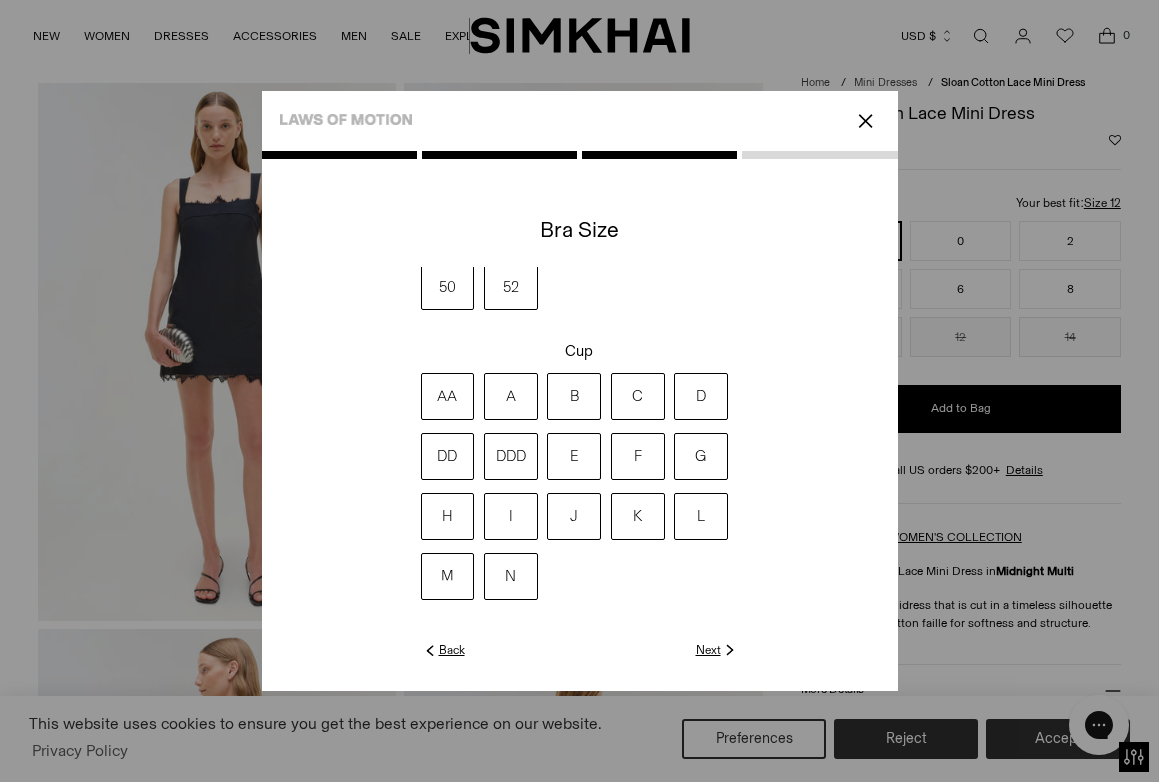 click on "Next" 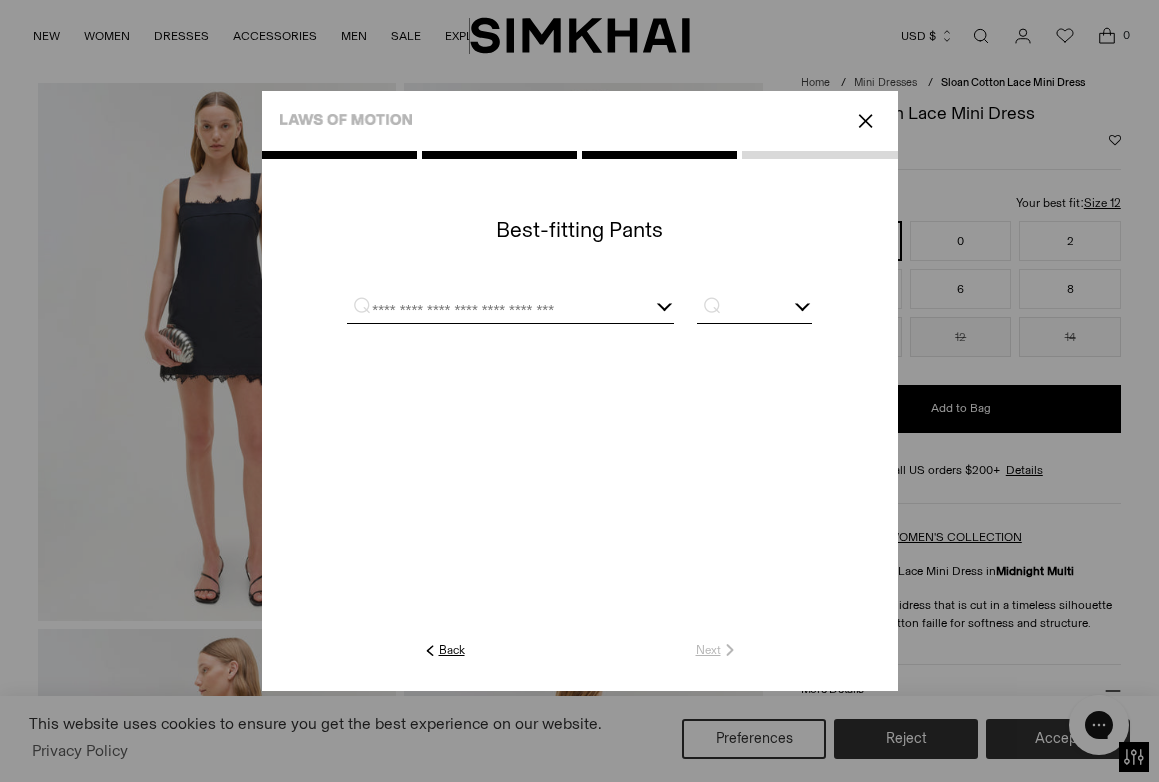 click at bounding box center (510, 310) 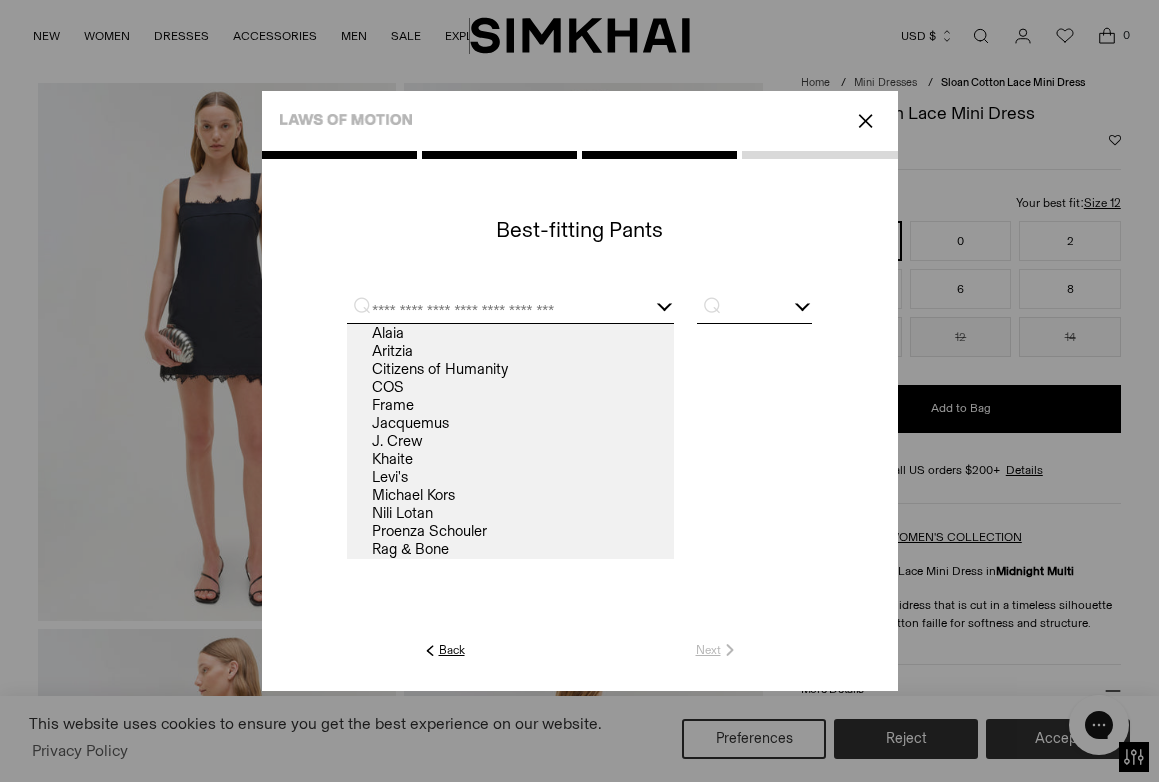 click at bounding box center [486, 310] 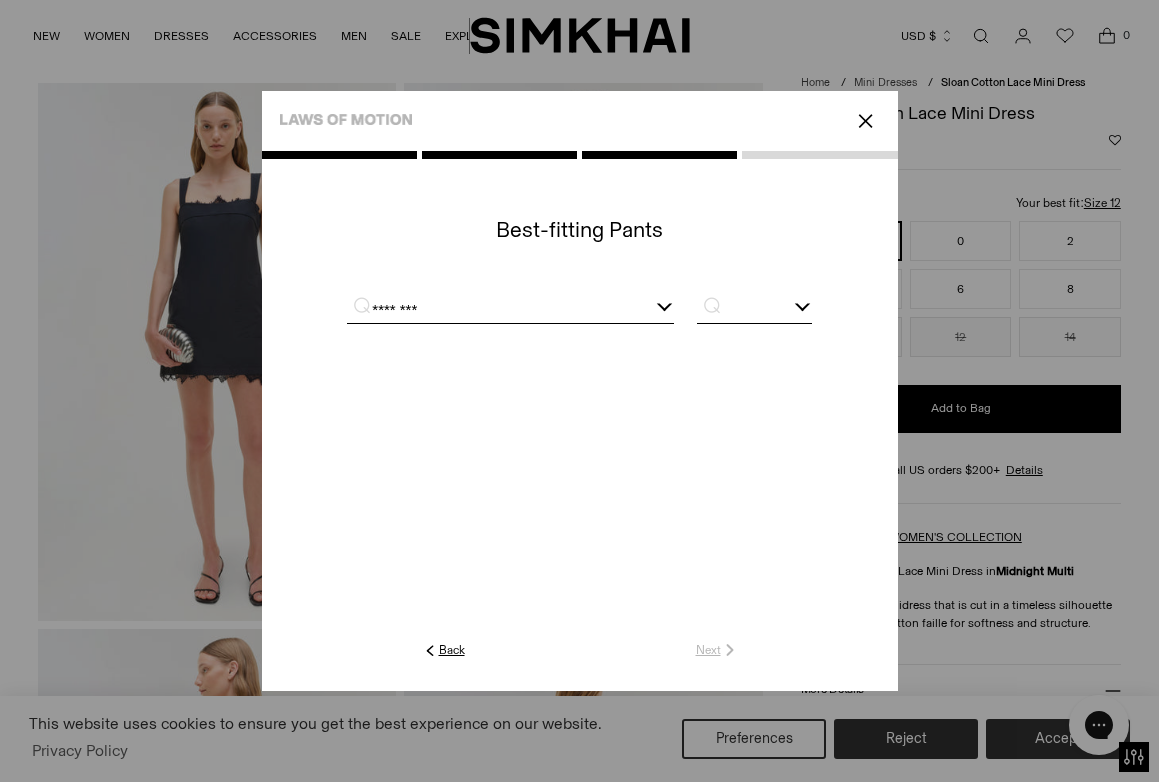 click on "********" at bounding box center [510, 310] 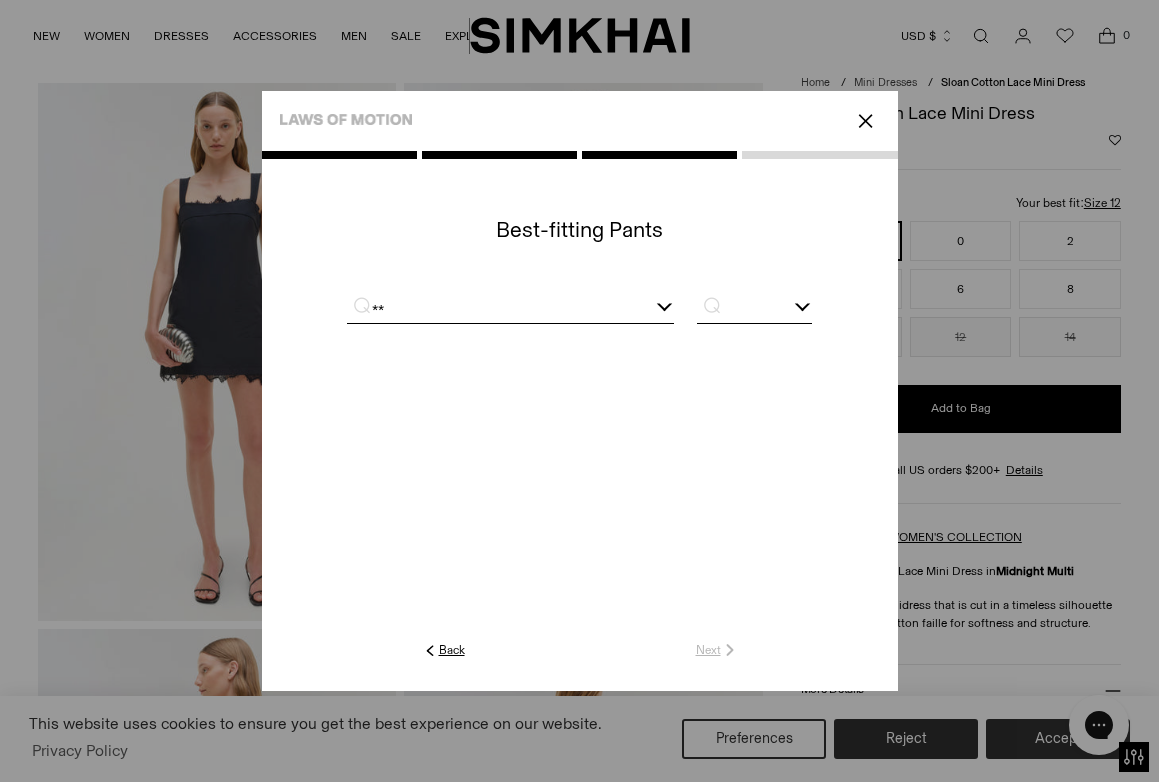 type on "*" 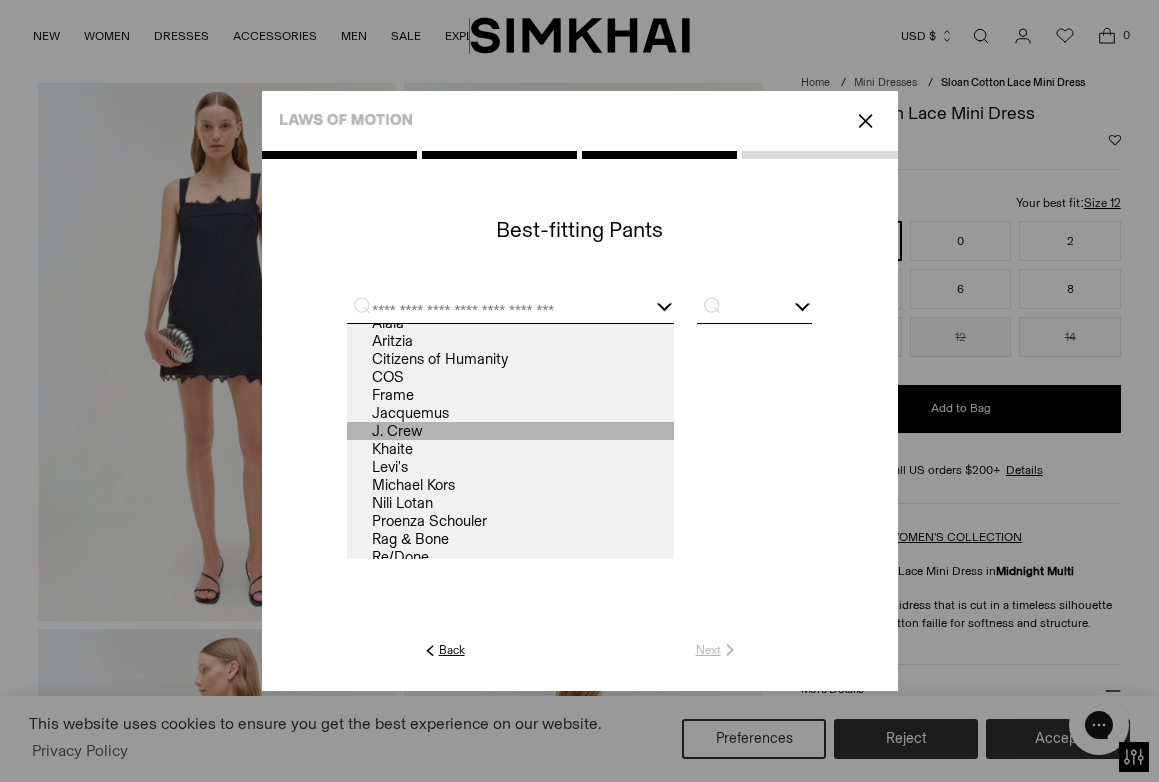 scroll, scrollTop: 0, scrollLeft: 0, axis: both 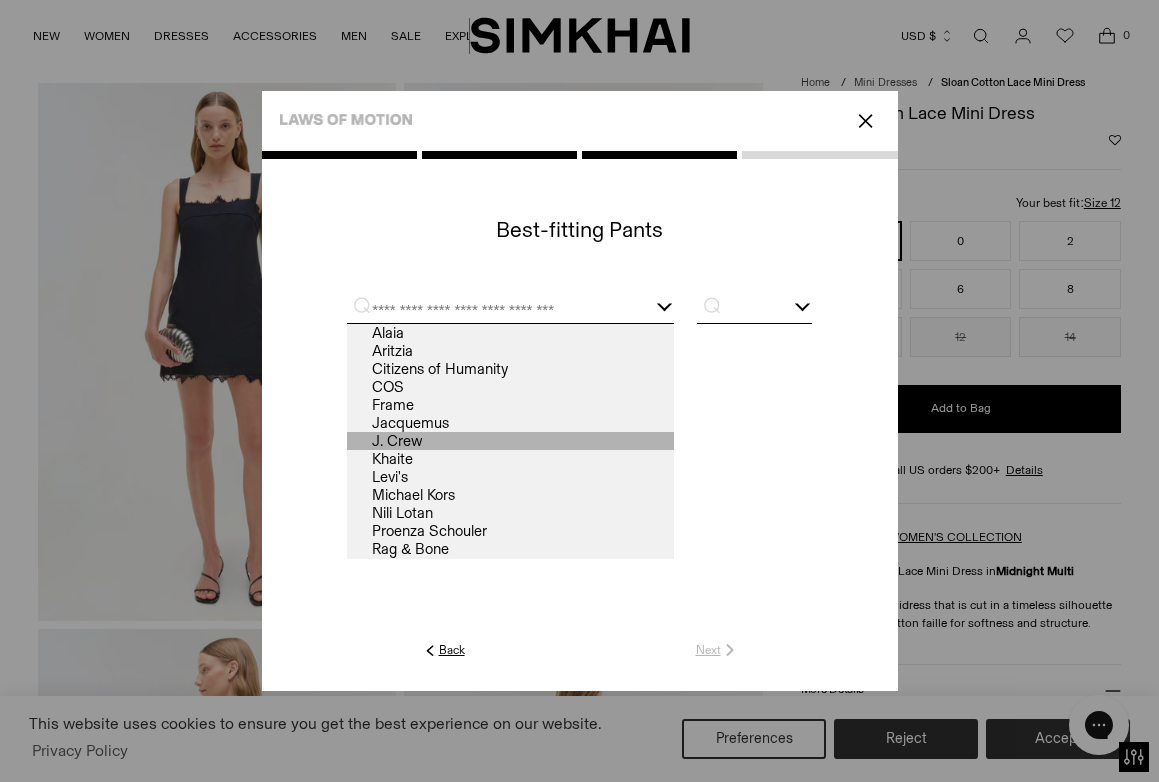 click on "J. Crew" at bounding box center (510, 441) 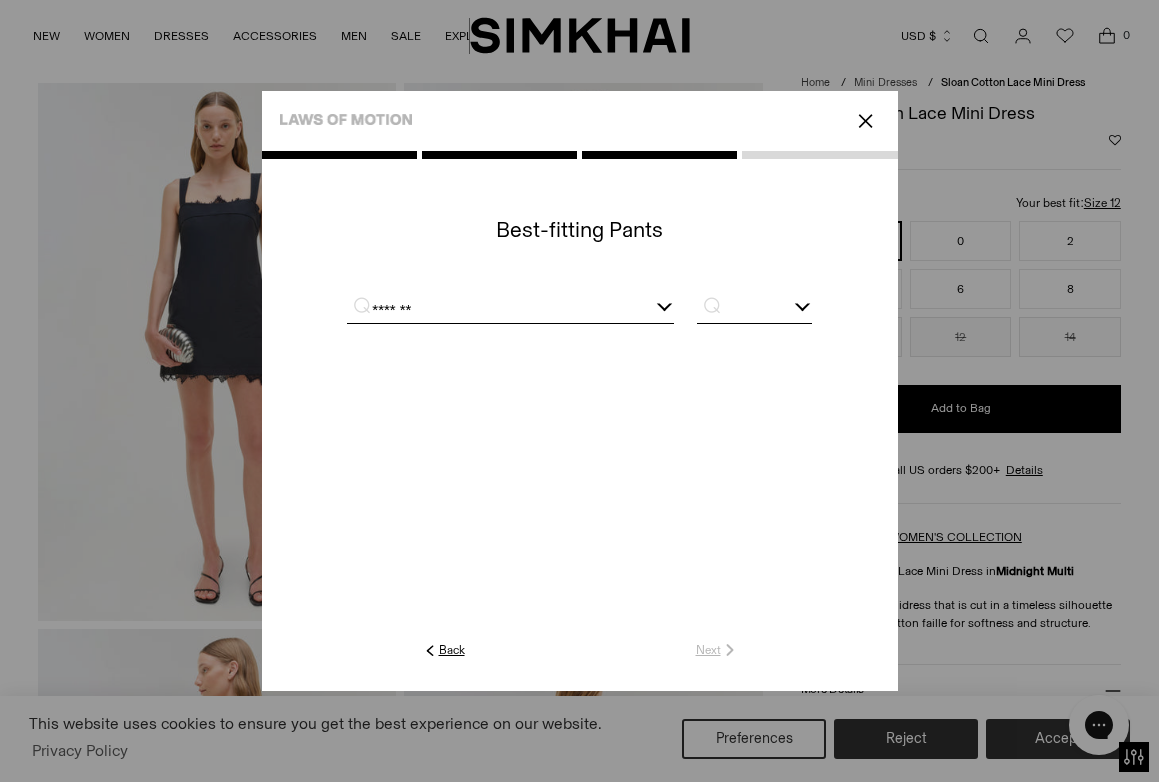 click at bounding box center (754, 310) 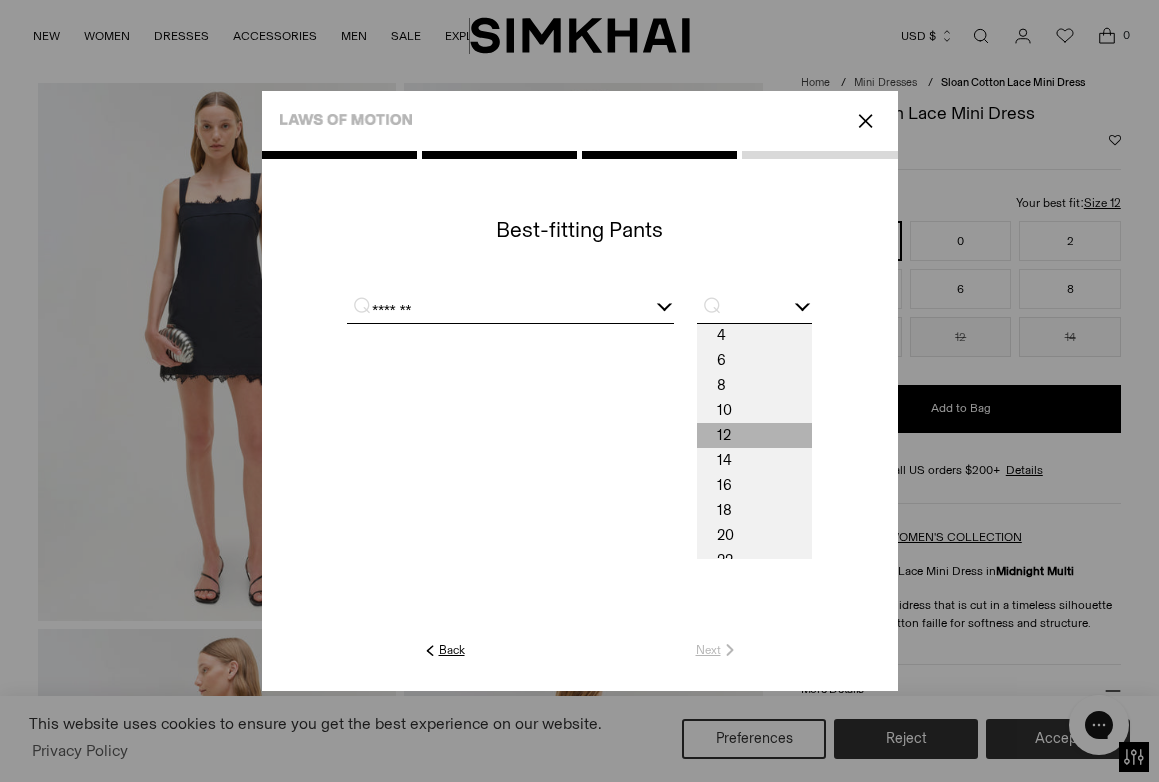 scroll, scrollTop: 44, scrollLeft: 0, axis: vertical 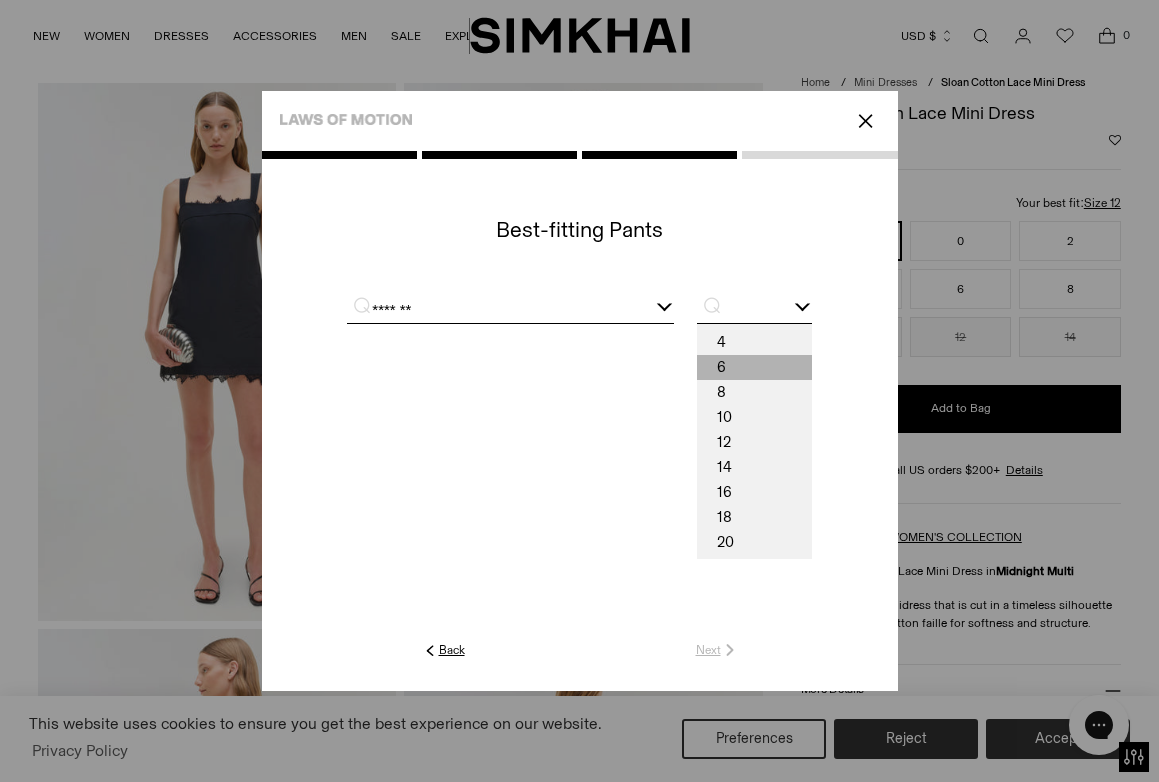 click on "6" at bounding box center (754, 367) 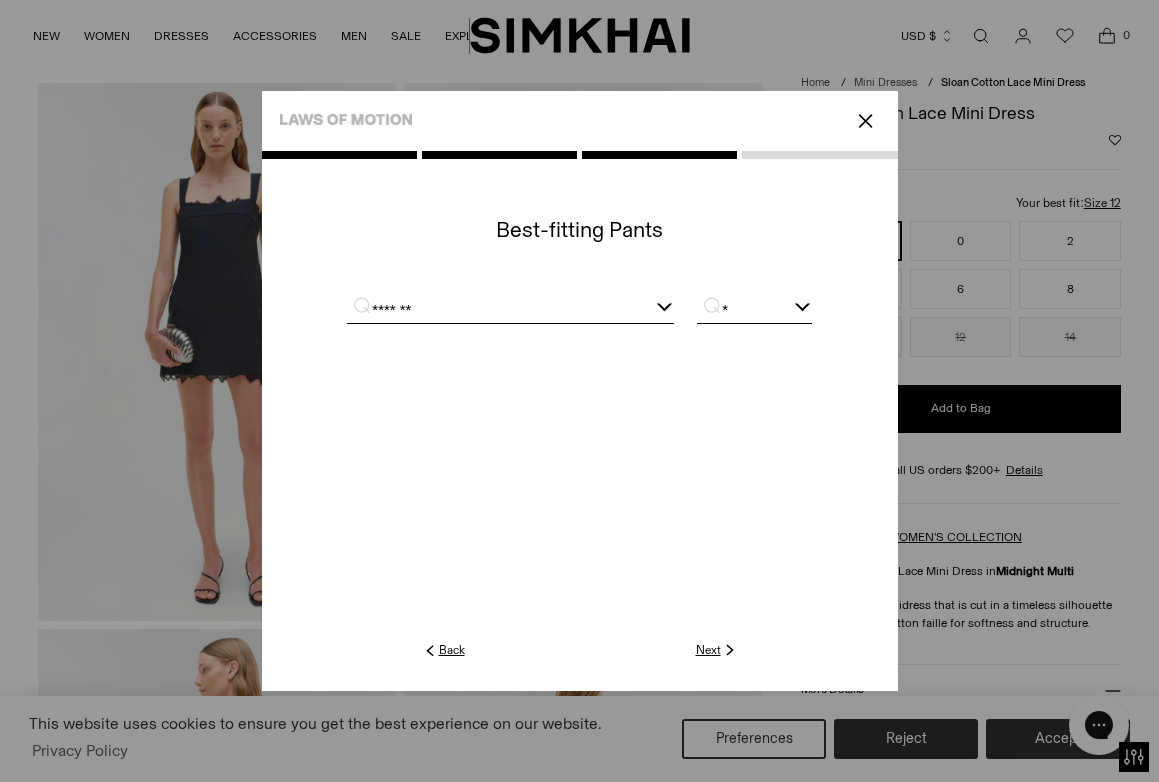 click on "Next" 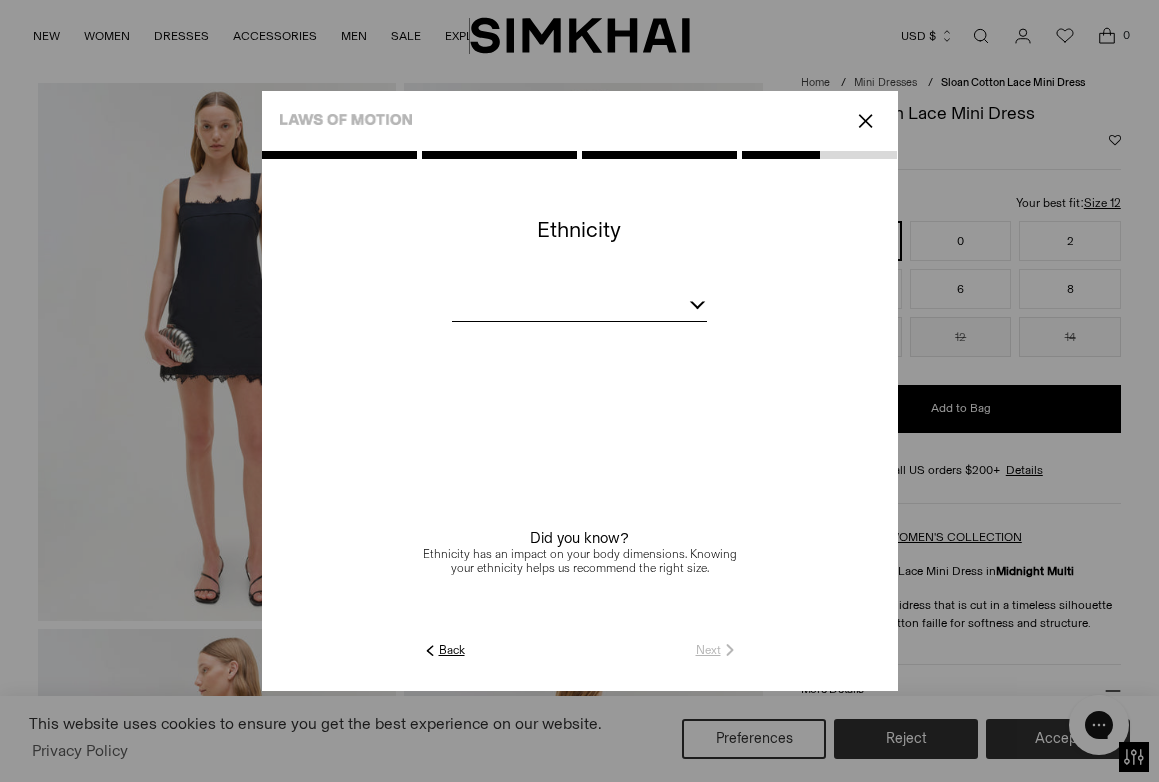 click at bounding box center [579, 308] 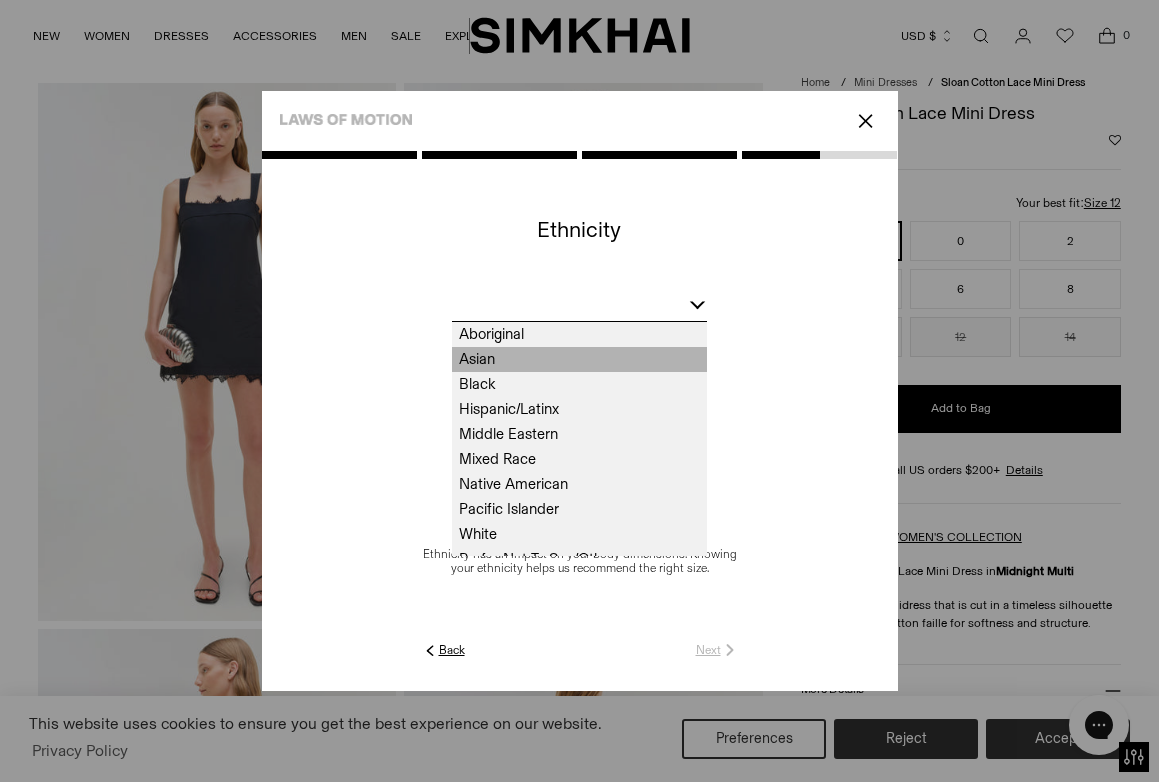 click on "Asian" at bounding box center [579, 359] 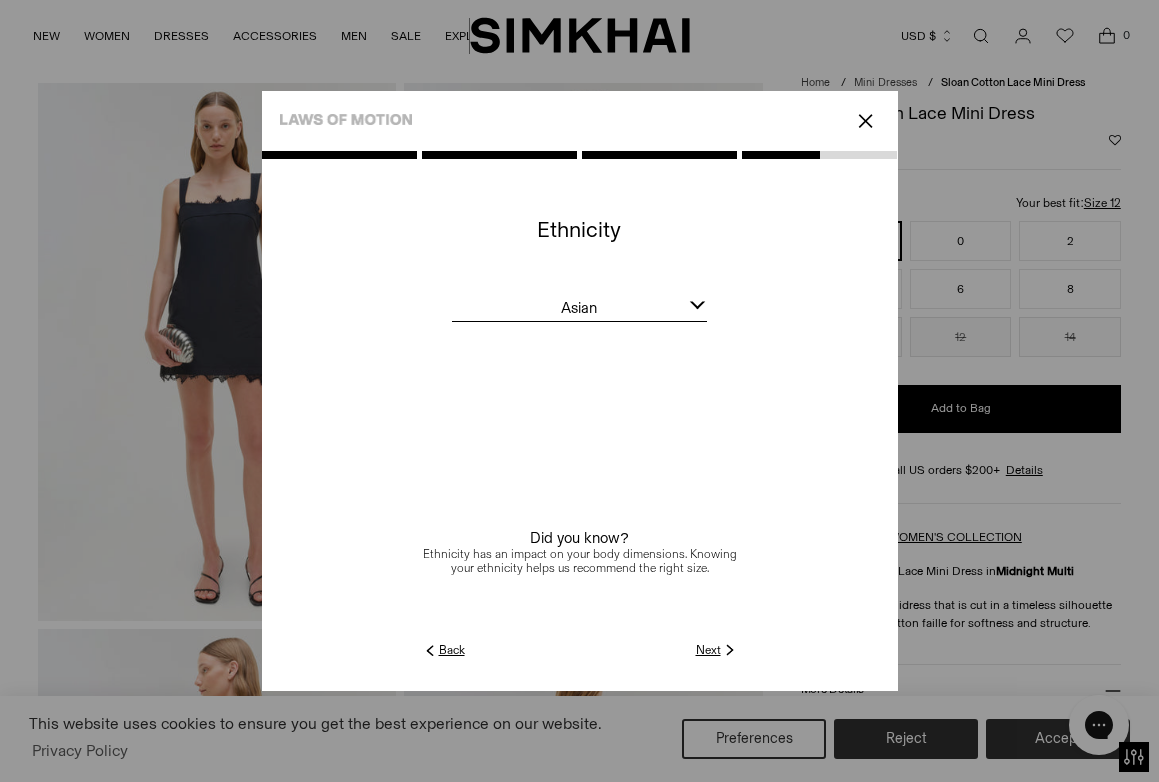 click on "Next" 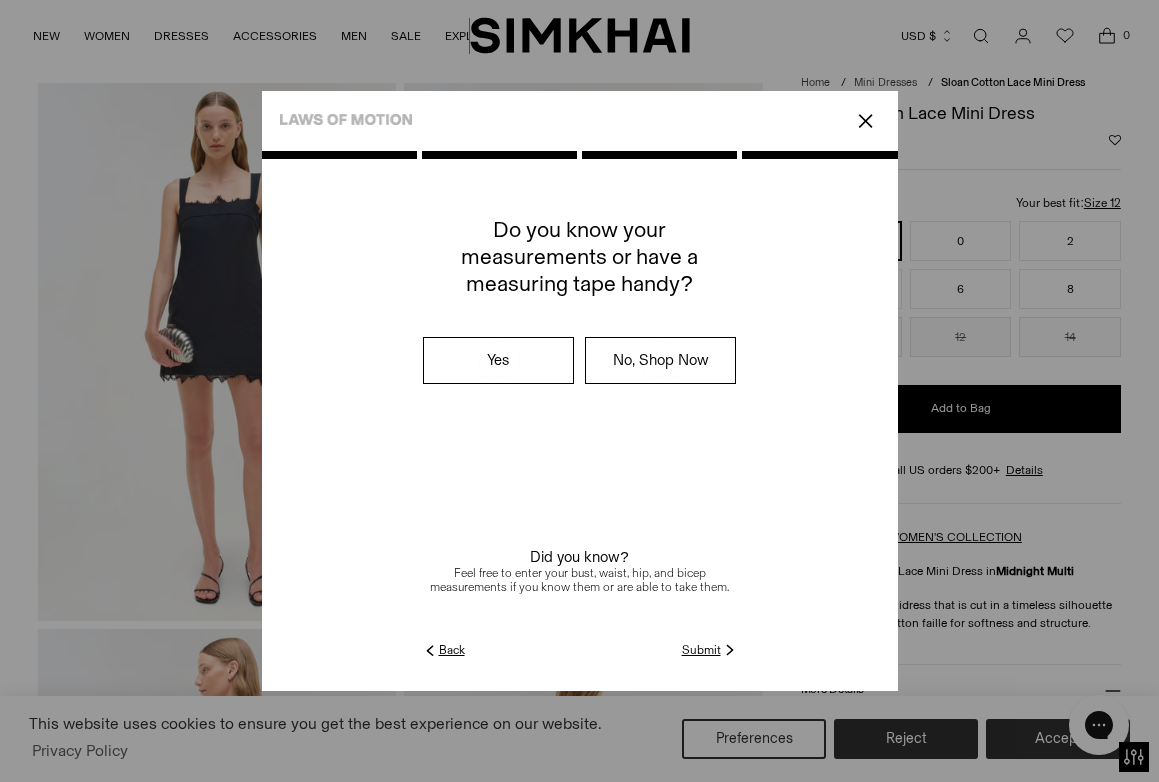 click on "Submit" 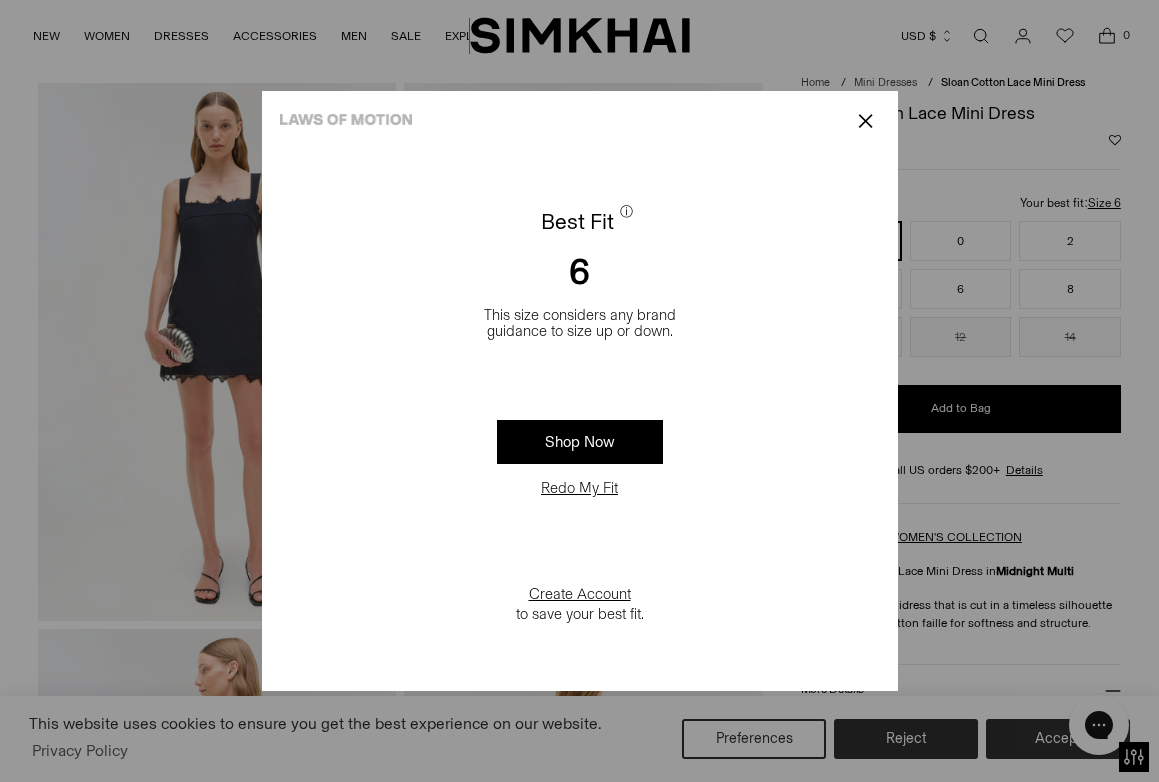 click on "✕" 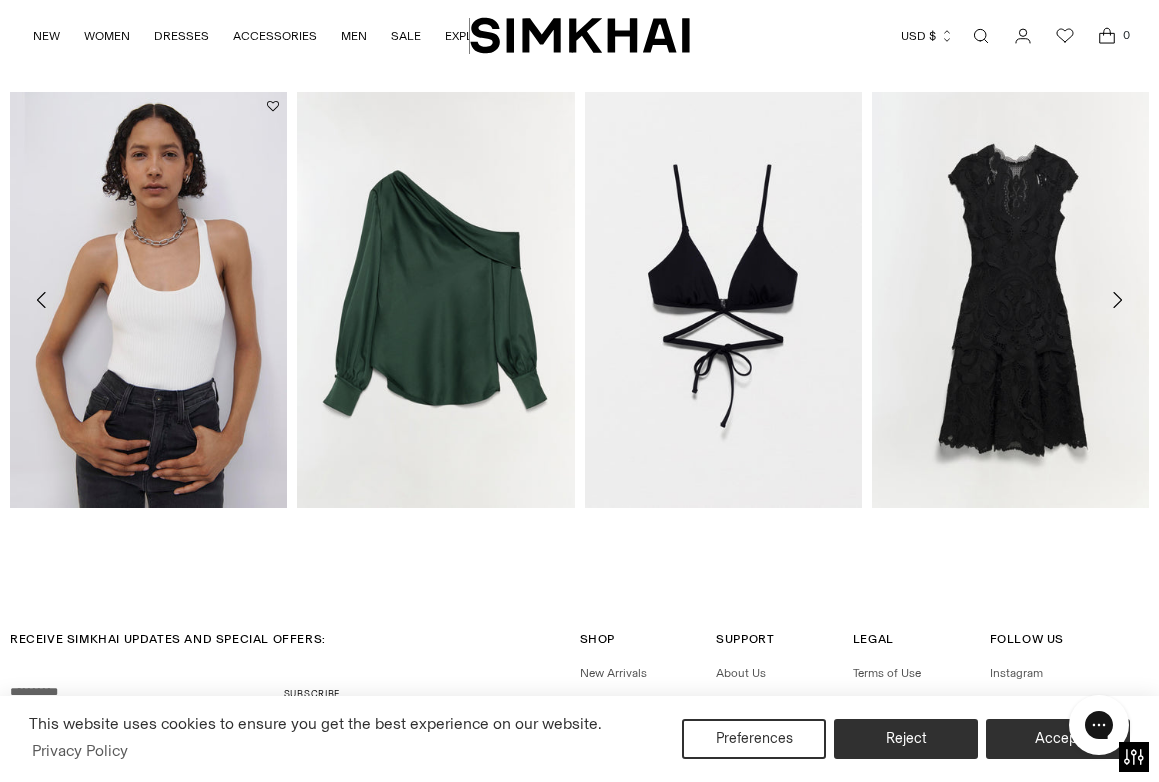 scroll, scrollTop: 1769, scrollLeft: 0, axis: vertical 